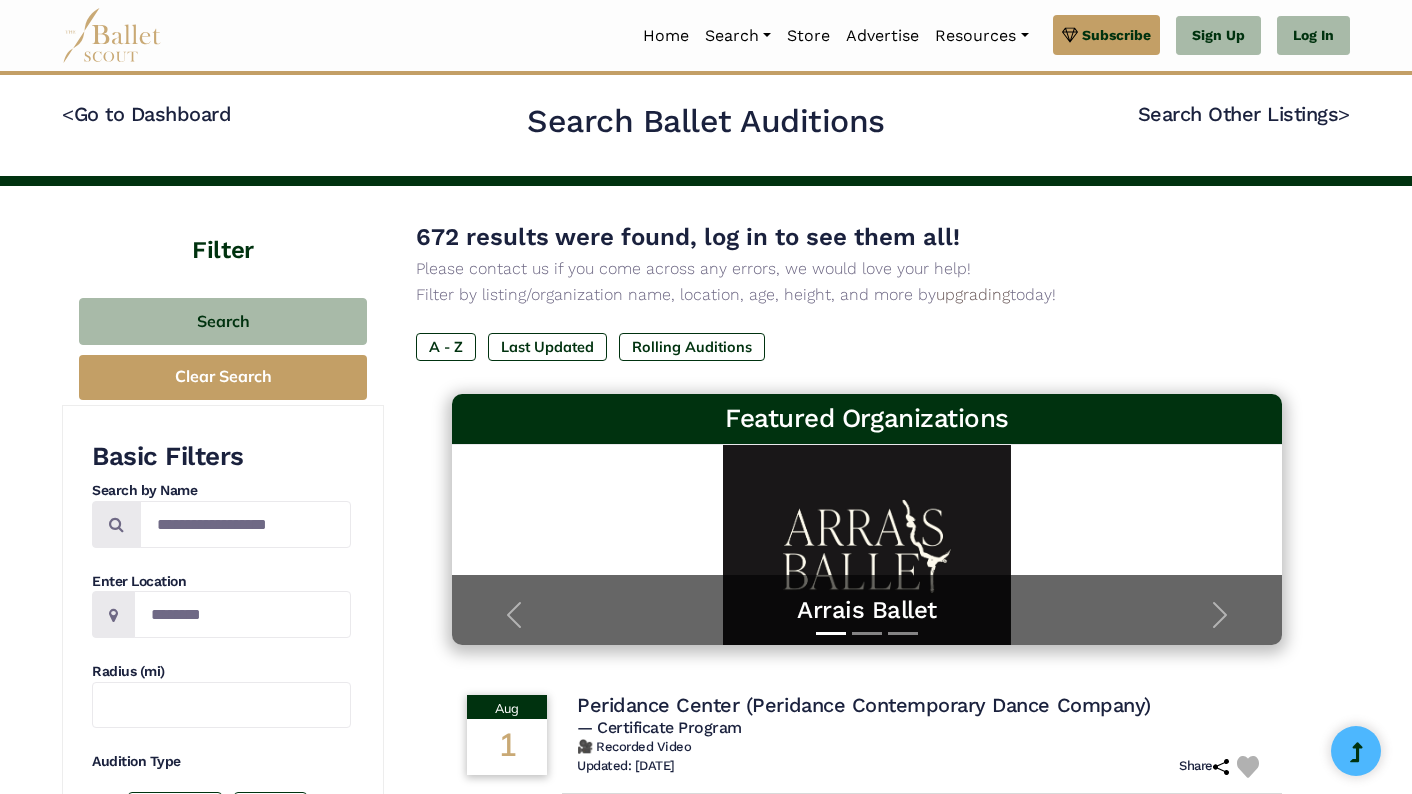 scroll, scrollTop: 0, scrollLeft: 0, axis: both 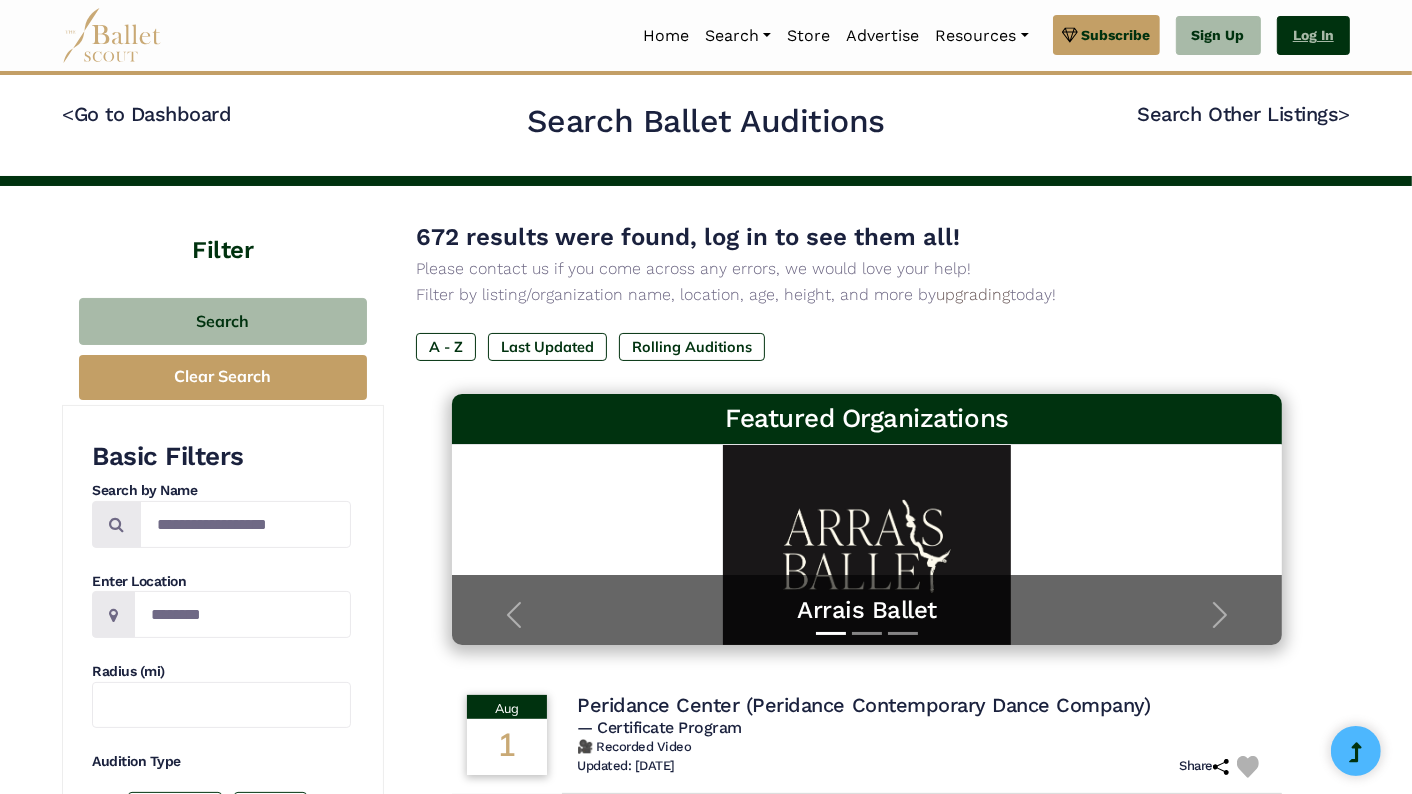 click on "Log In" at bounding box center (1313, 36) 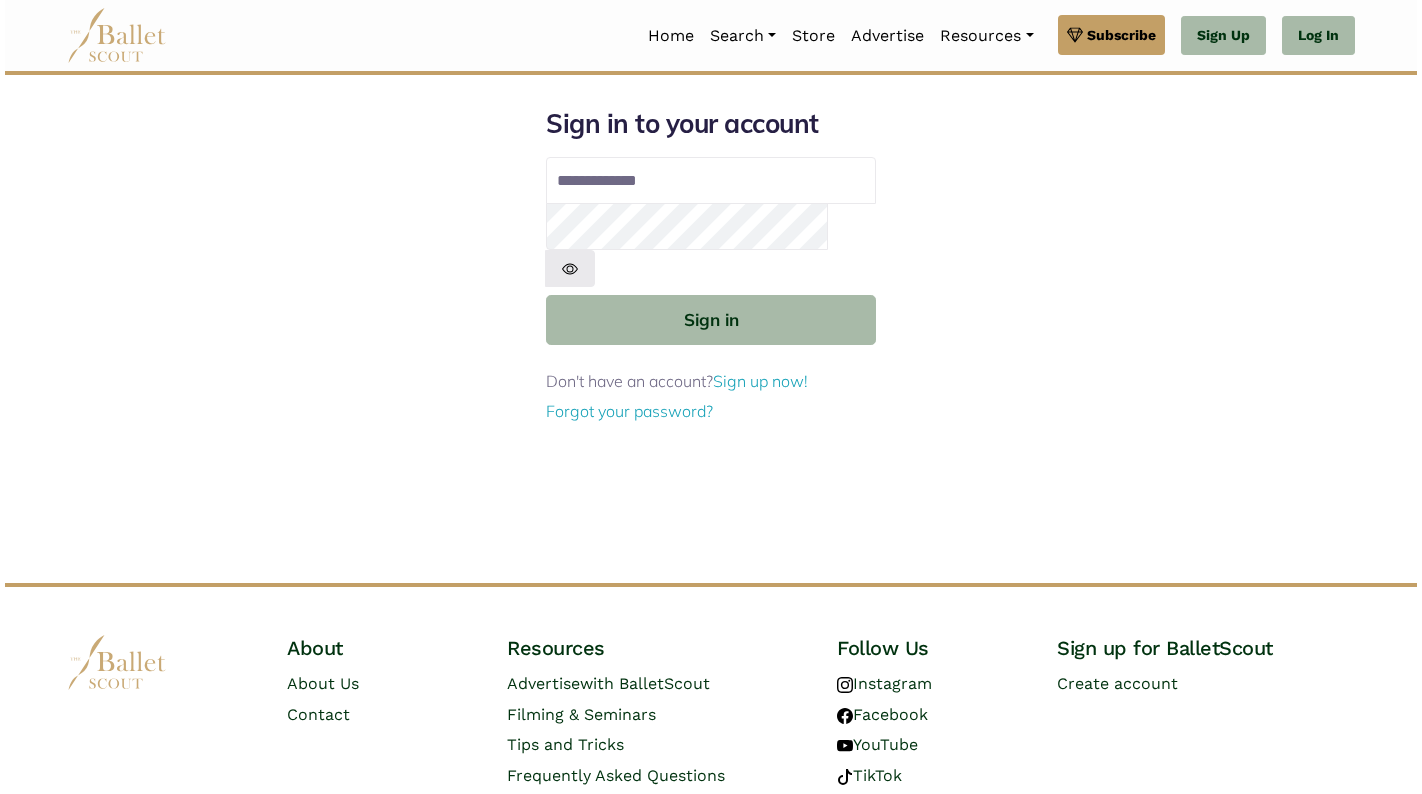 scroll, scrollTop: 0, scrollLeft: 0, axis: both 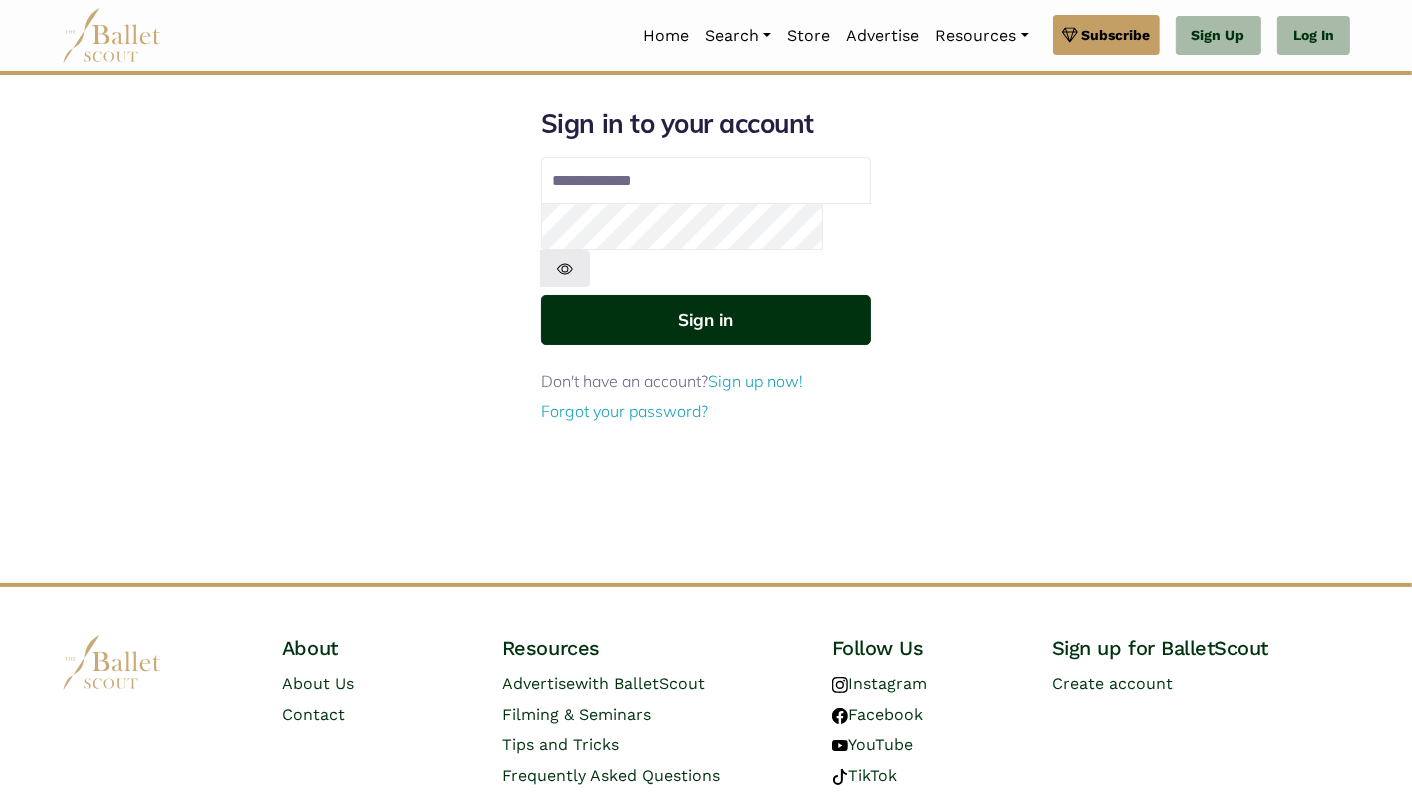 type on "**********" 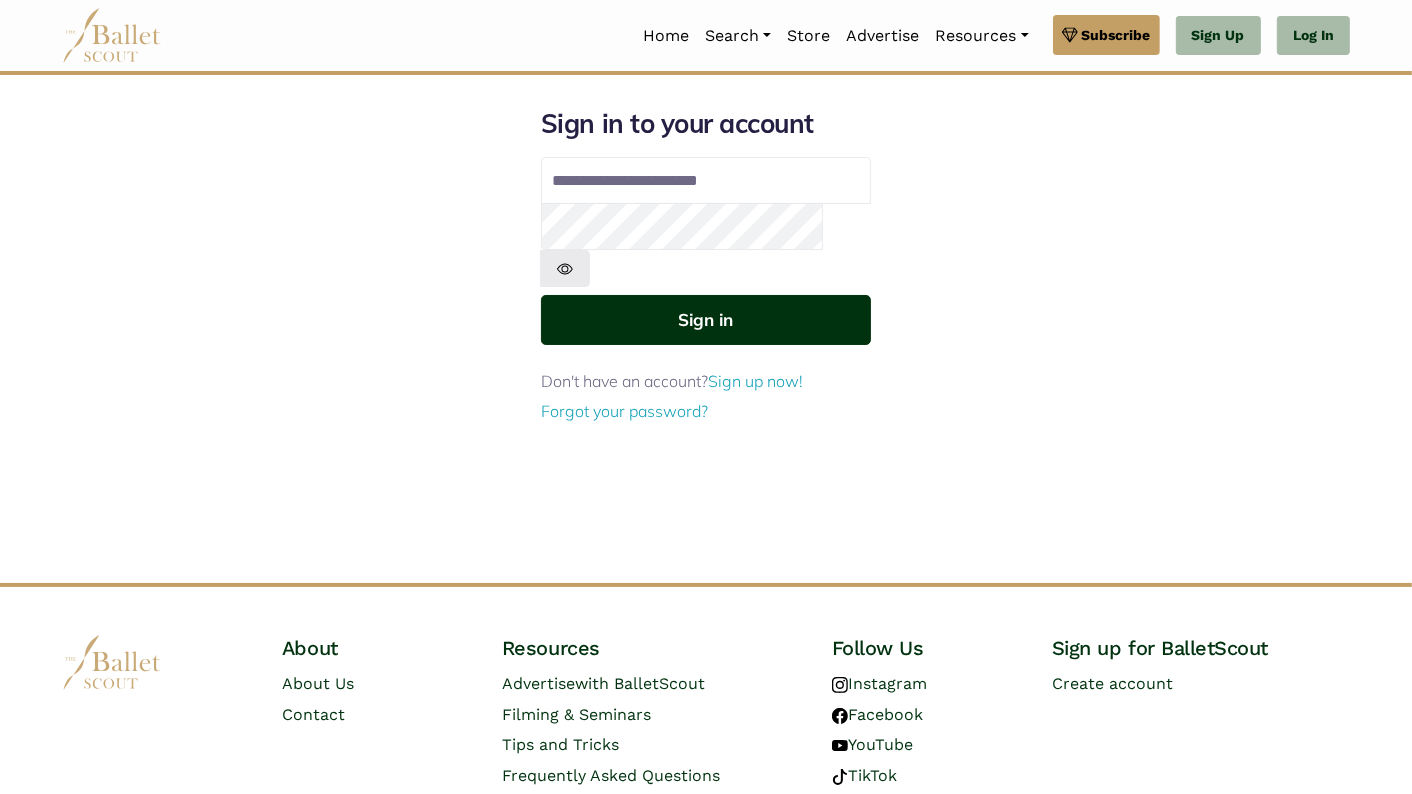 click on "Sign in" at bounding box center (706, 319) 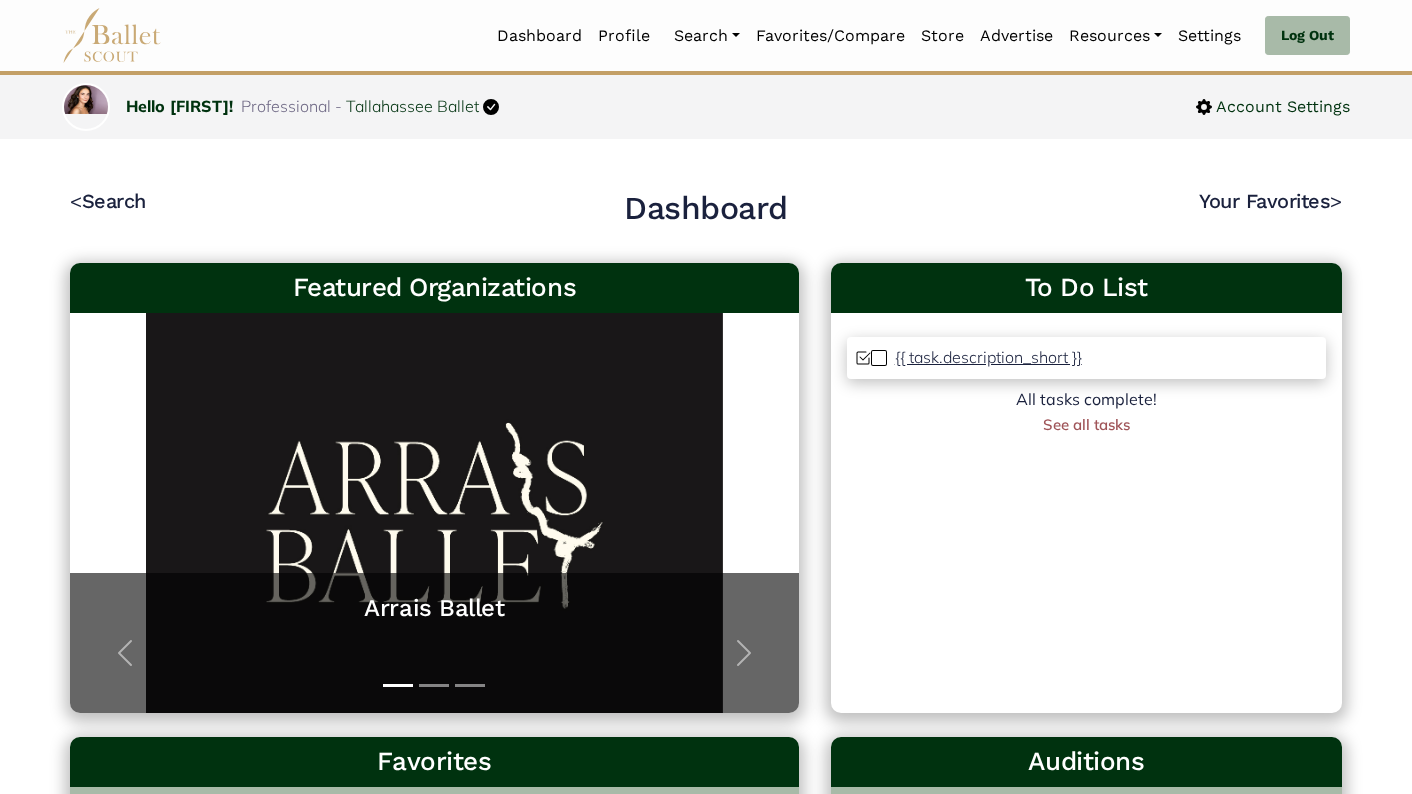 scroll, scrollTop: 0, scrollLeft: 0, axis: both 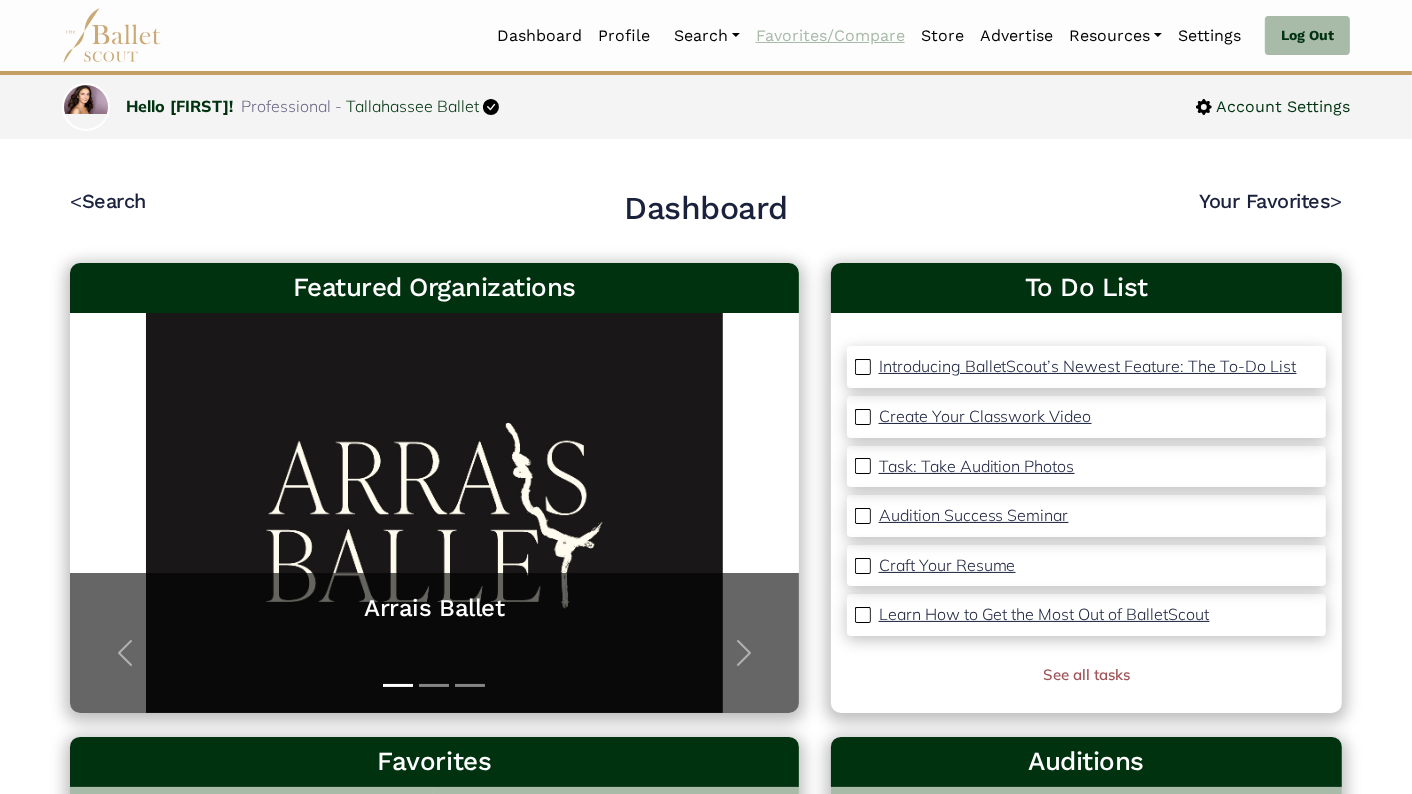 click on "Favorites/Compare" at bounding box center [830, 36] 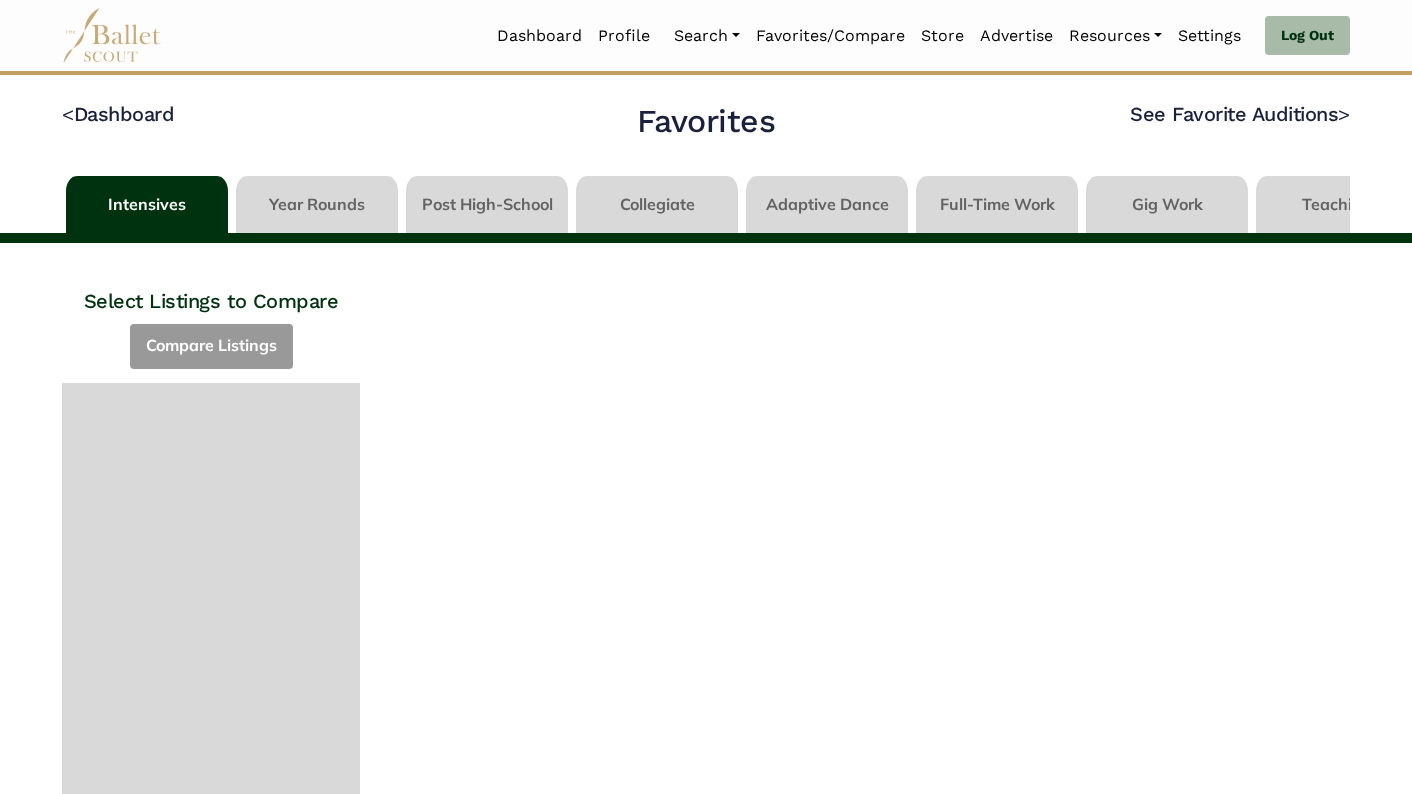 scroll, scrollTop: 0, scrollLeft: 0, axis: both 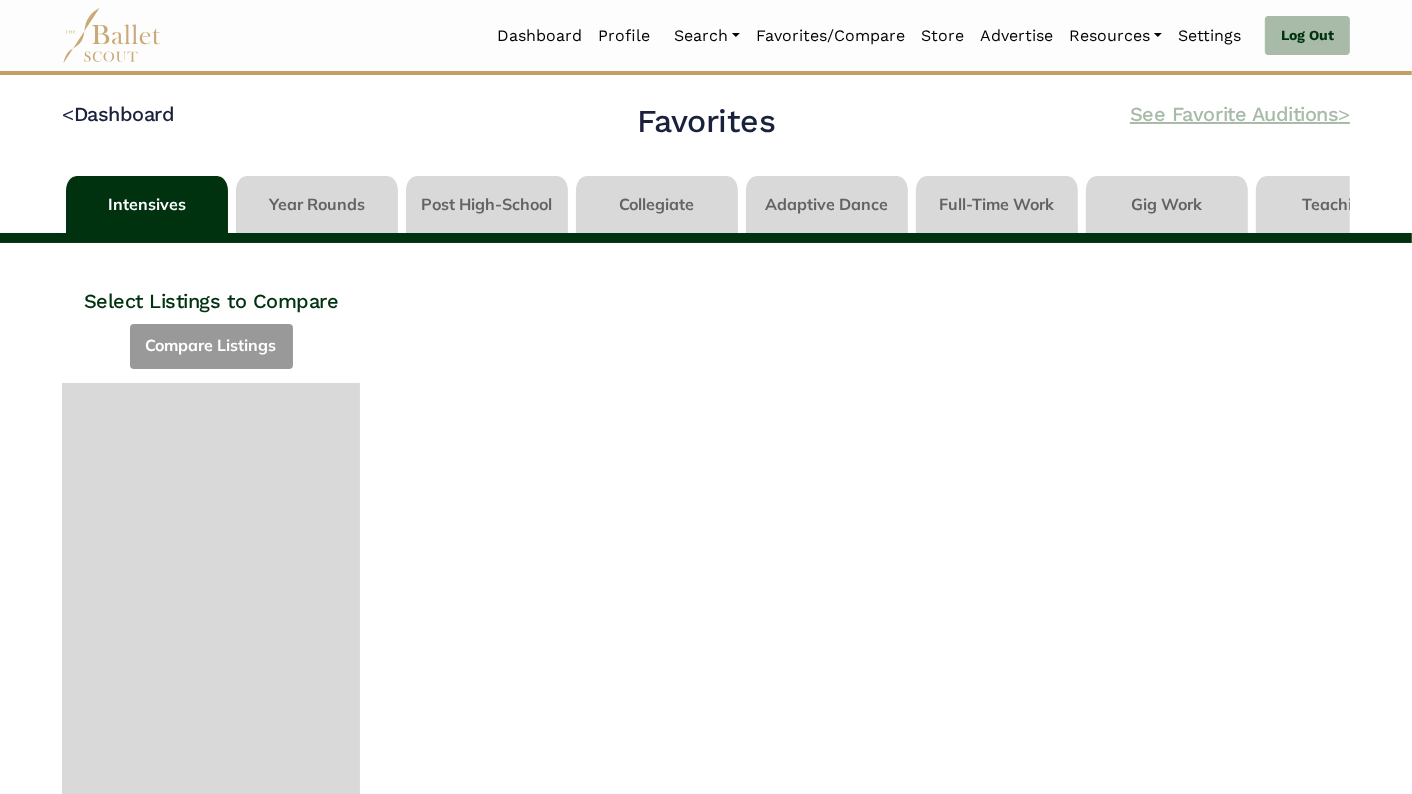 click on "See Favorite Auditions  >" at bounding box center [1240, 114] 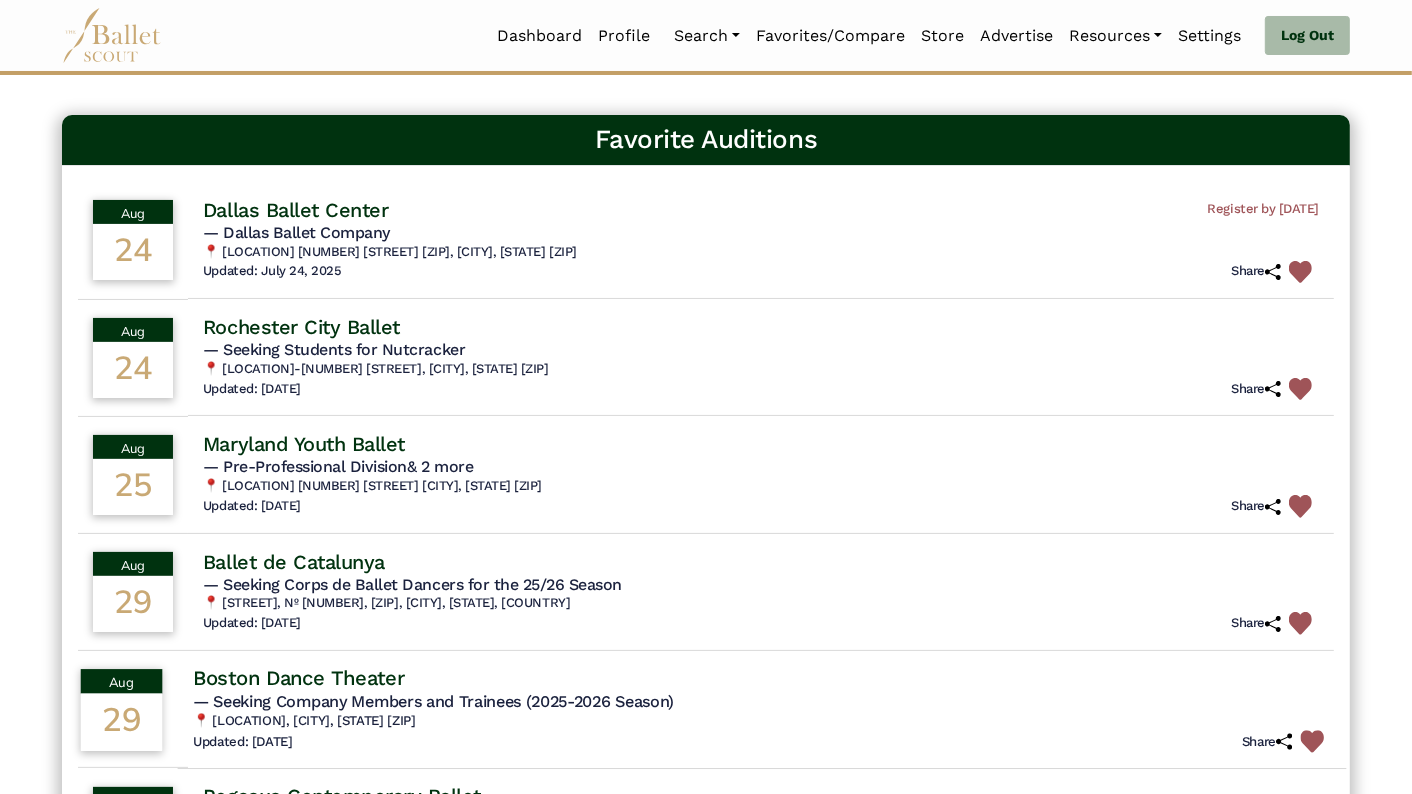 scroll, scrollTop: 112, scrollLeft: 0, axis: vertical 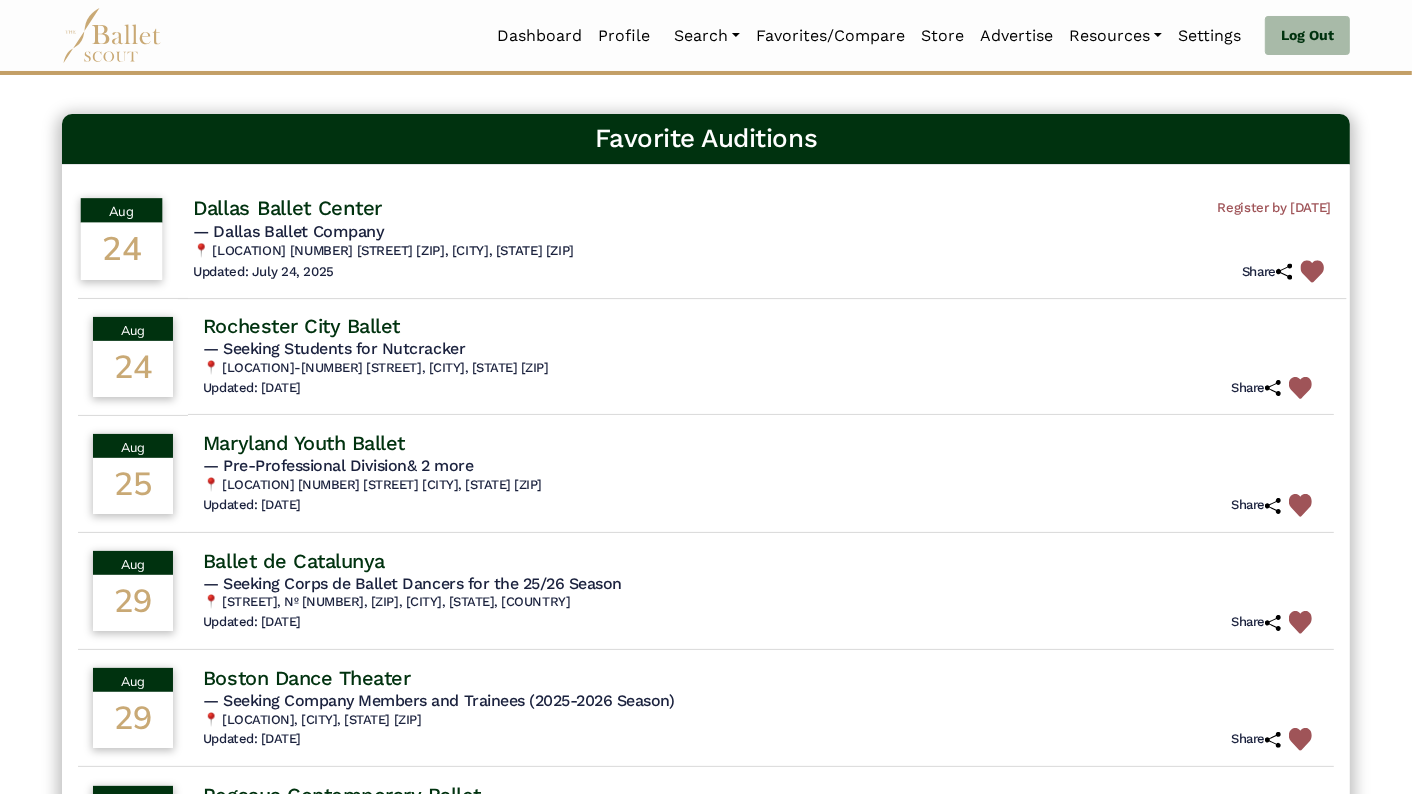 click at bounding box center (1312, 271) 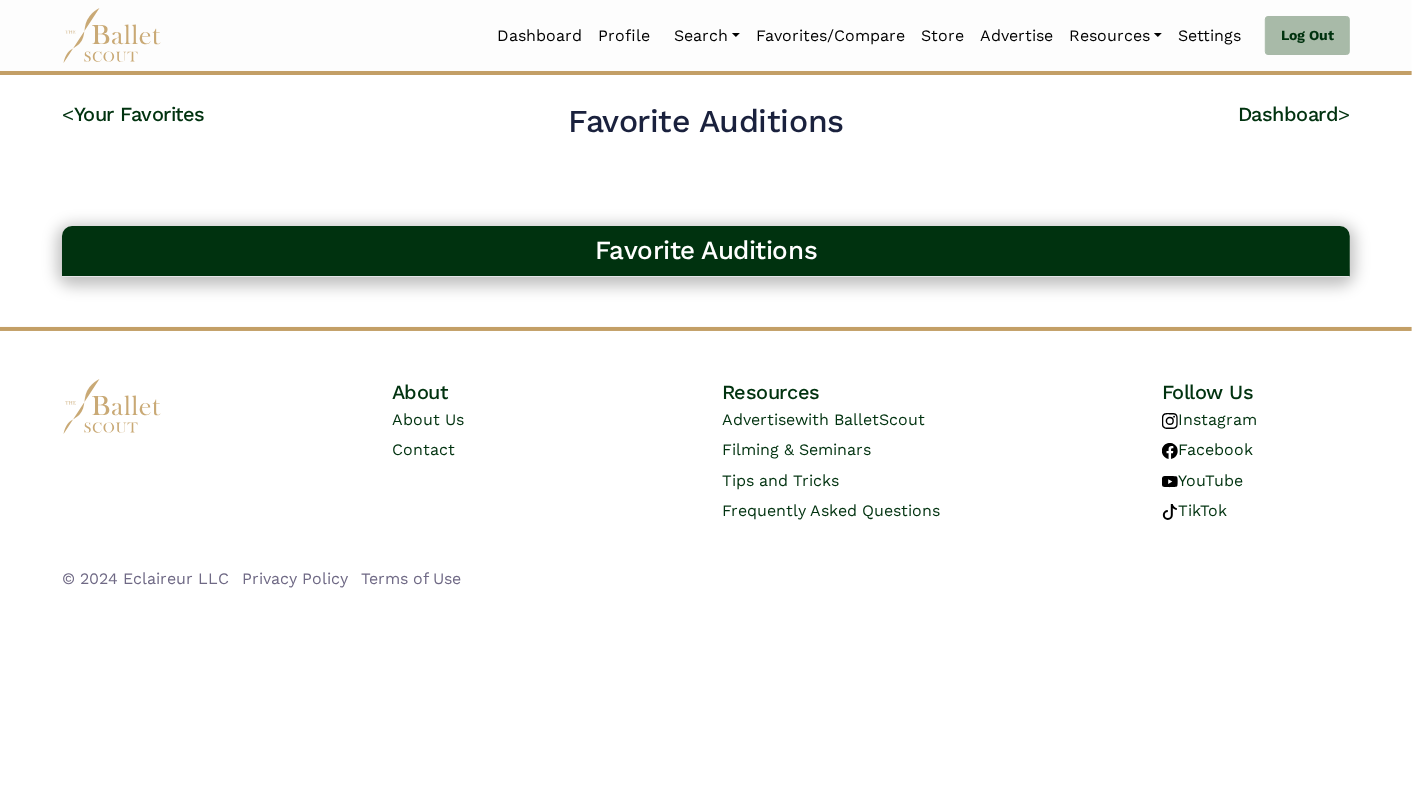 scroll, scrollTop: 0, scrollLeft: 0, axis: both 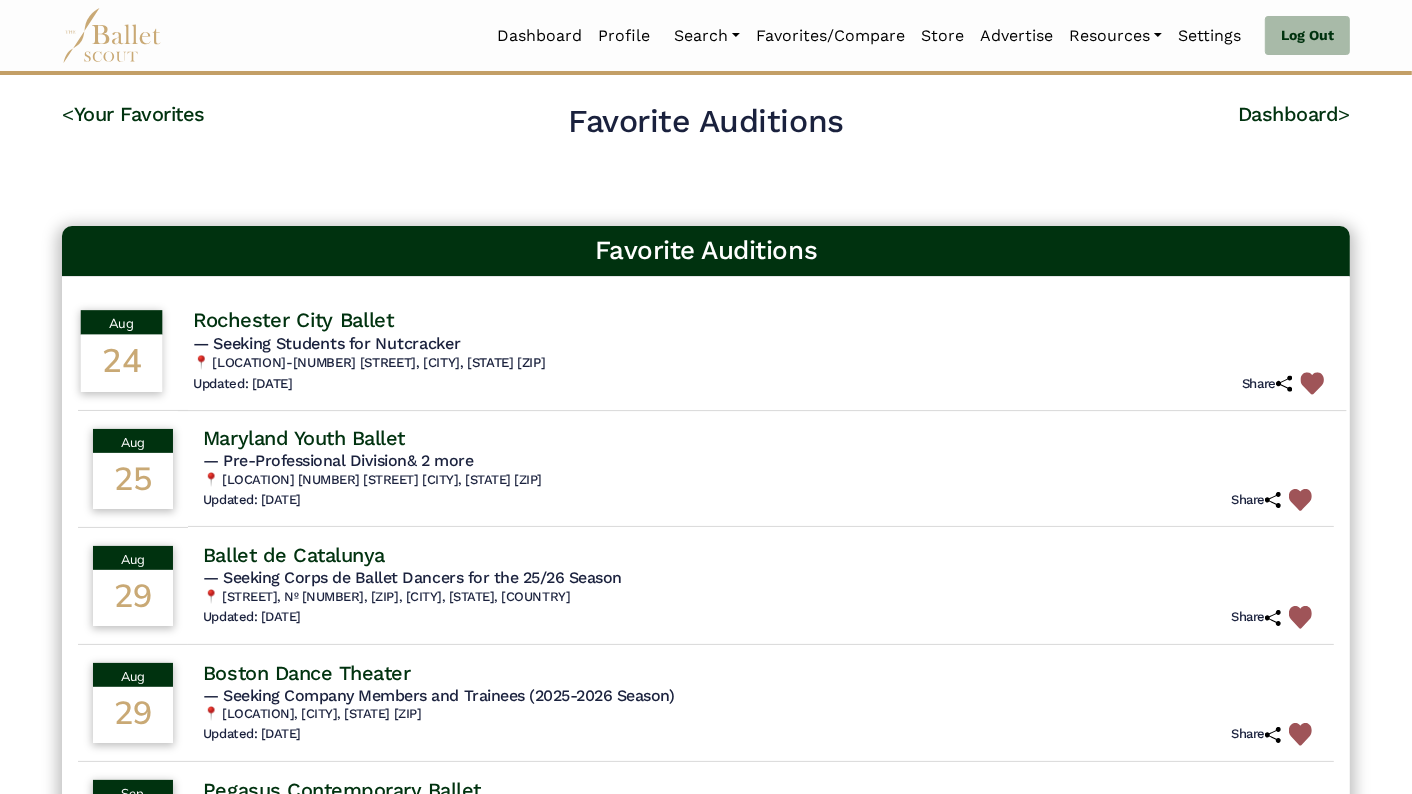 click at bounding box center (1312, 383) 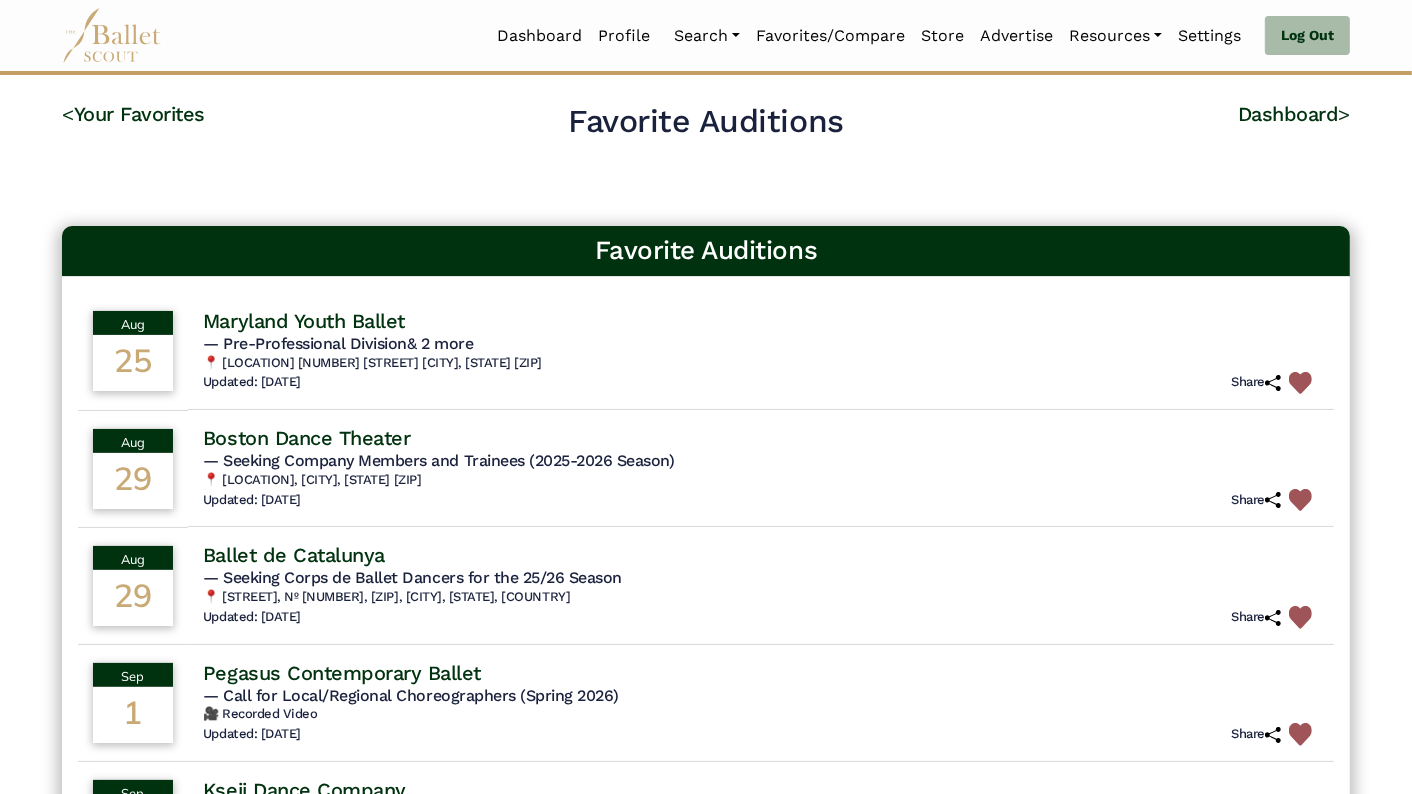 click at bounding box center (1300, 383) 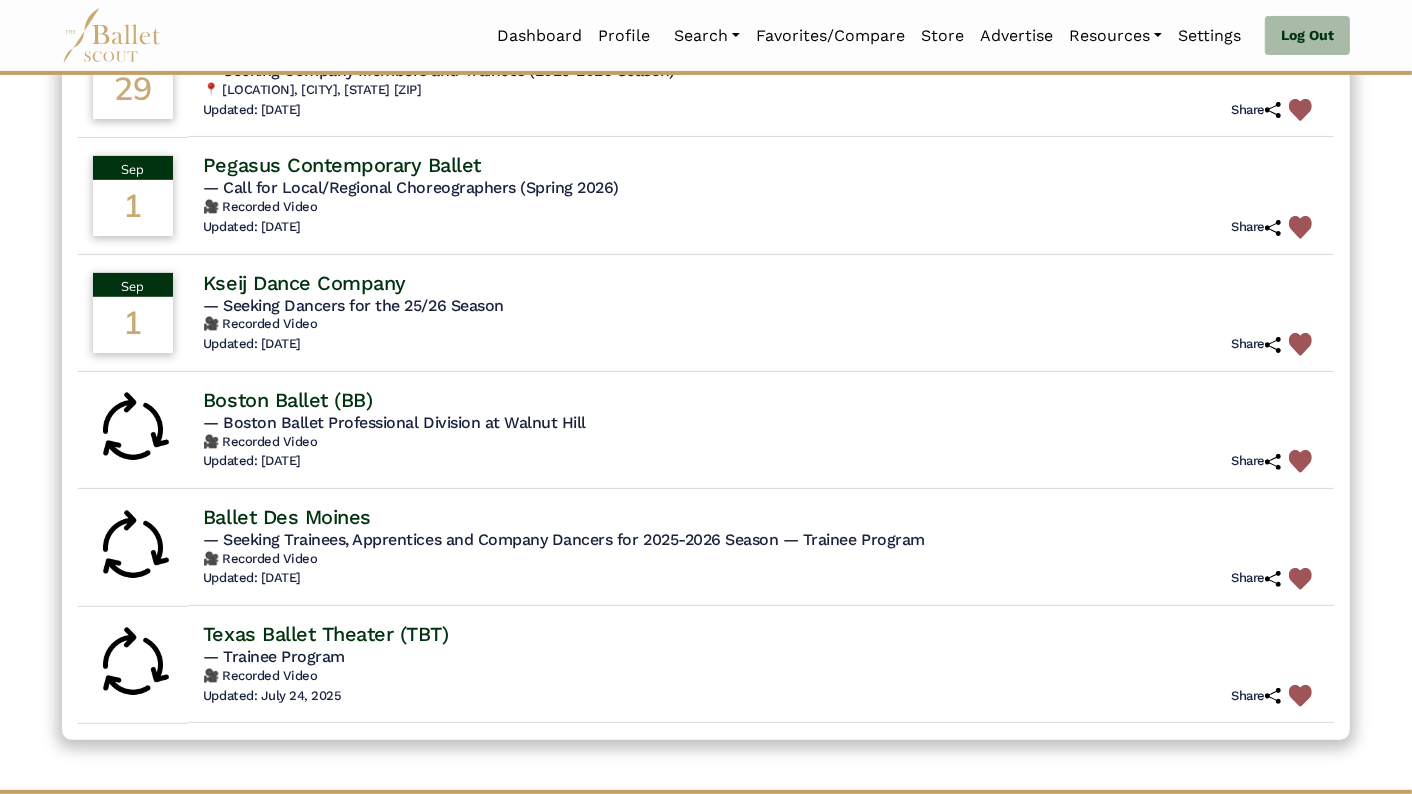 scroll, scrollTop: 392, scrollLeft: 0, axis: vertical 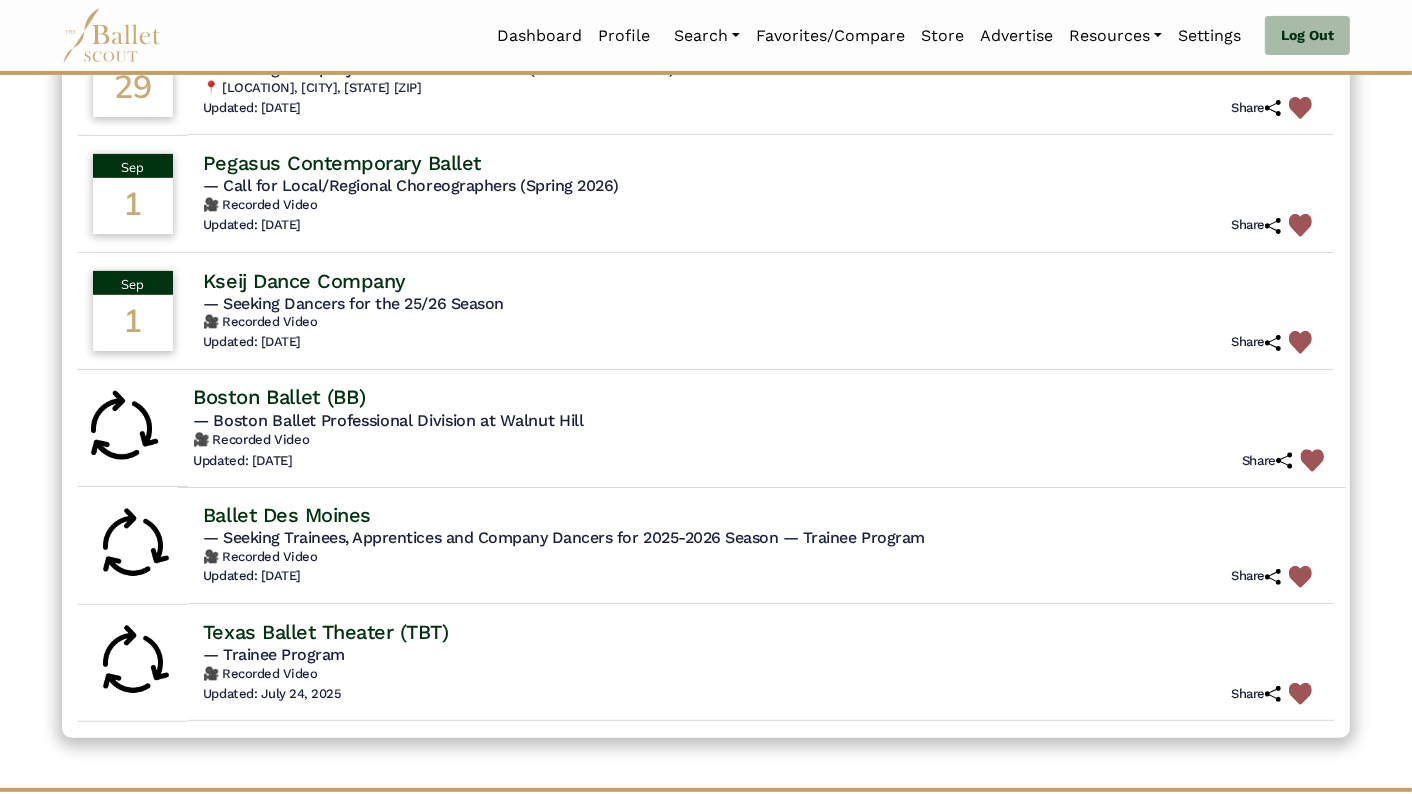 click at bounding box center (1312, 460) 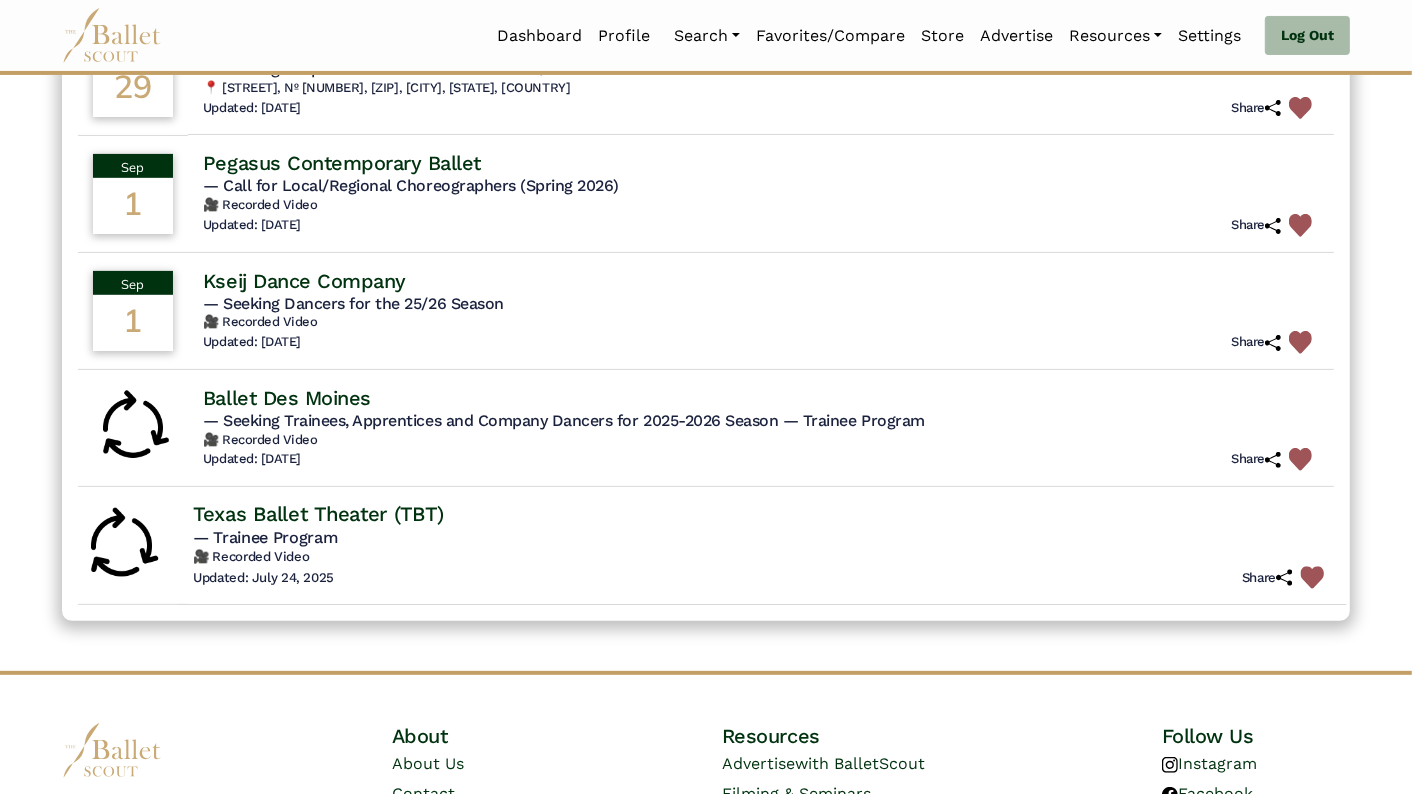 click at bounding box center (1312, 577) 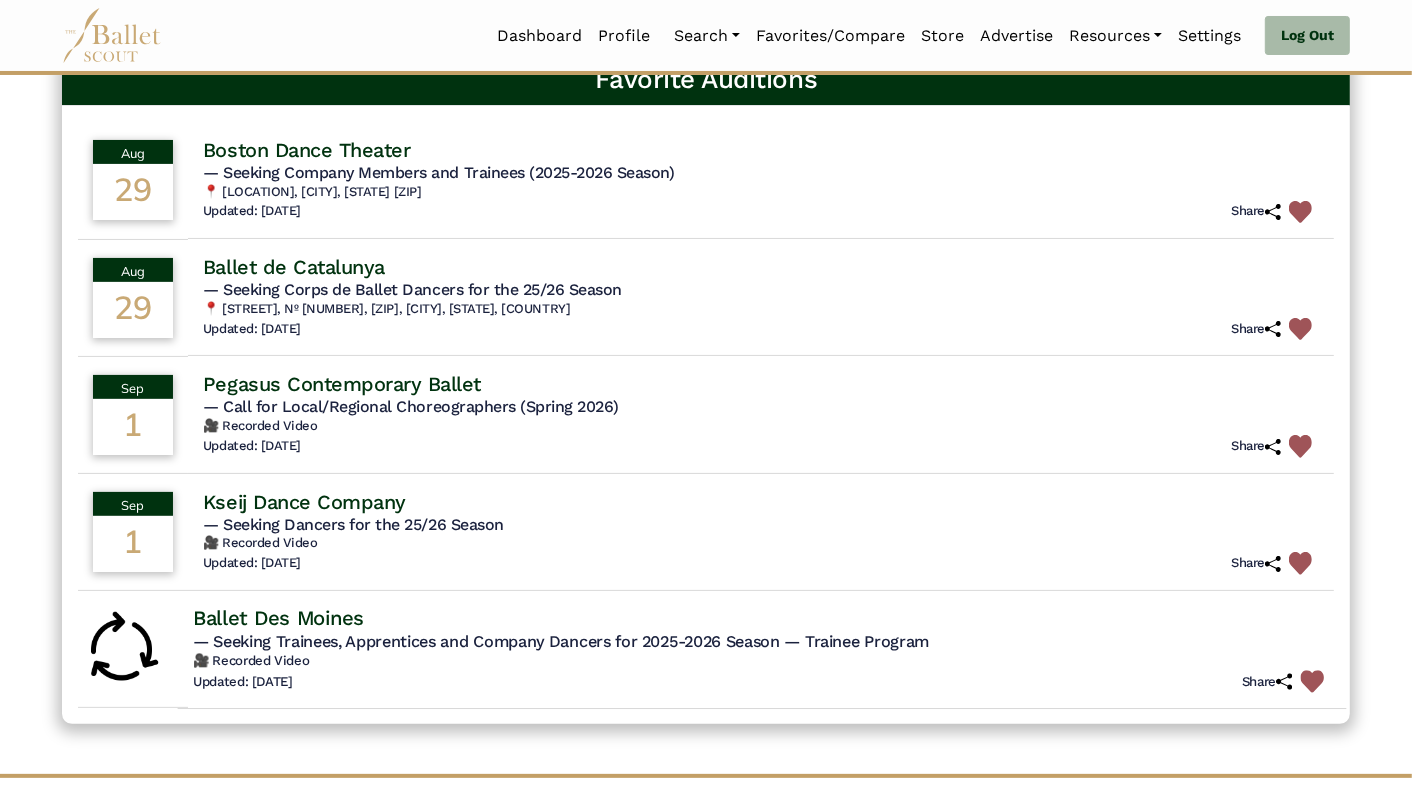 scroll, scrollTop: 141, scrollLeft: 0, axis: vertical 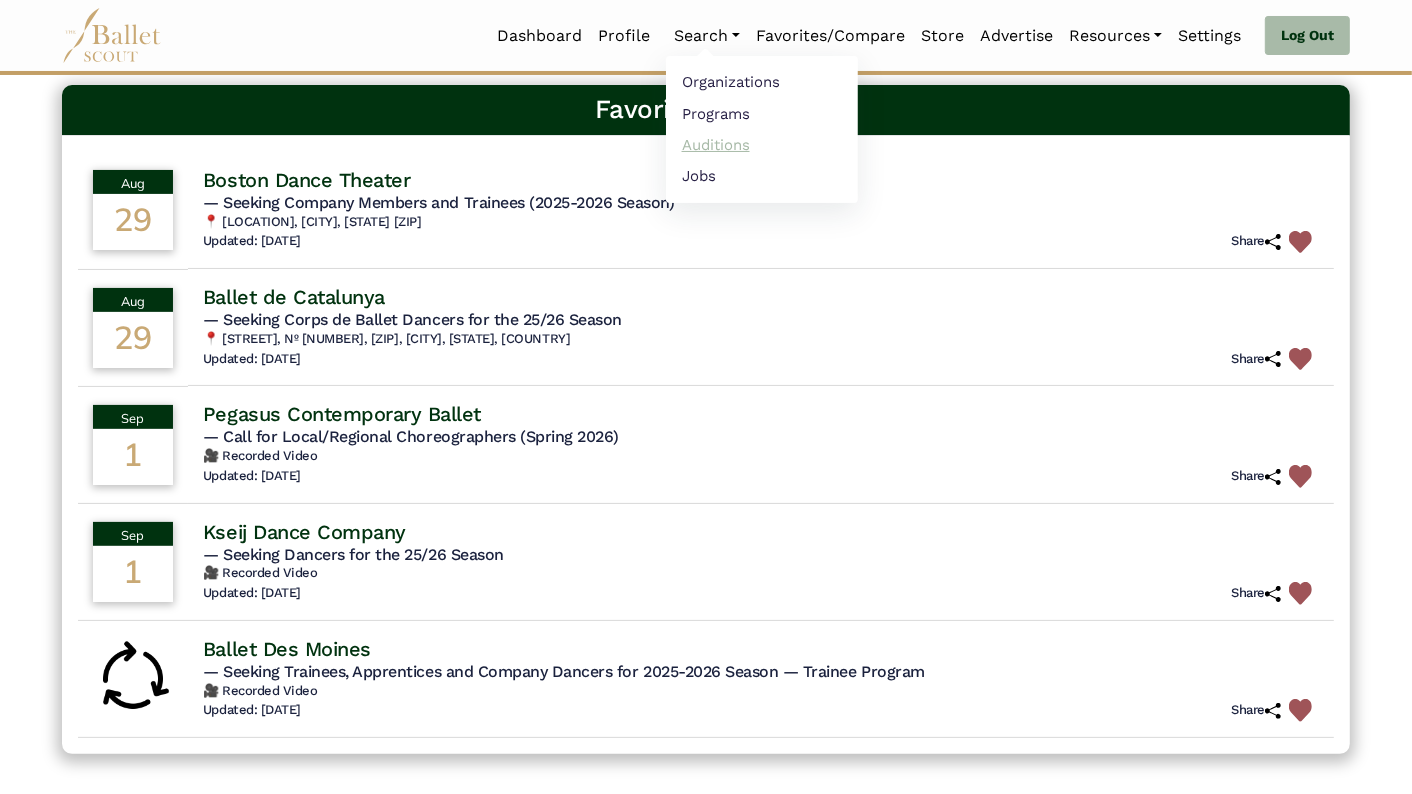 click on "Auditions" at bounding box center (762, 144) 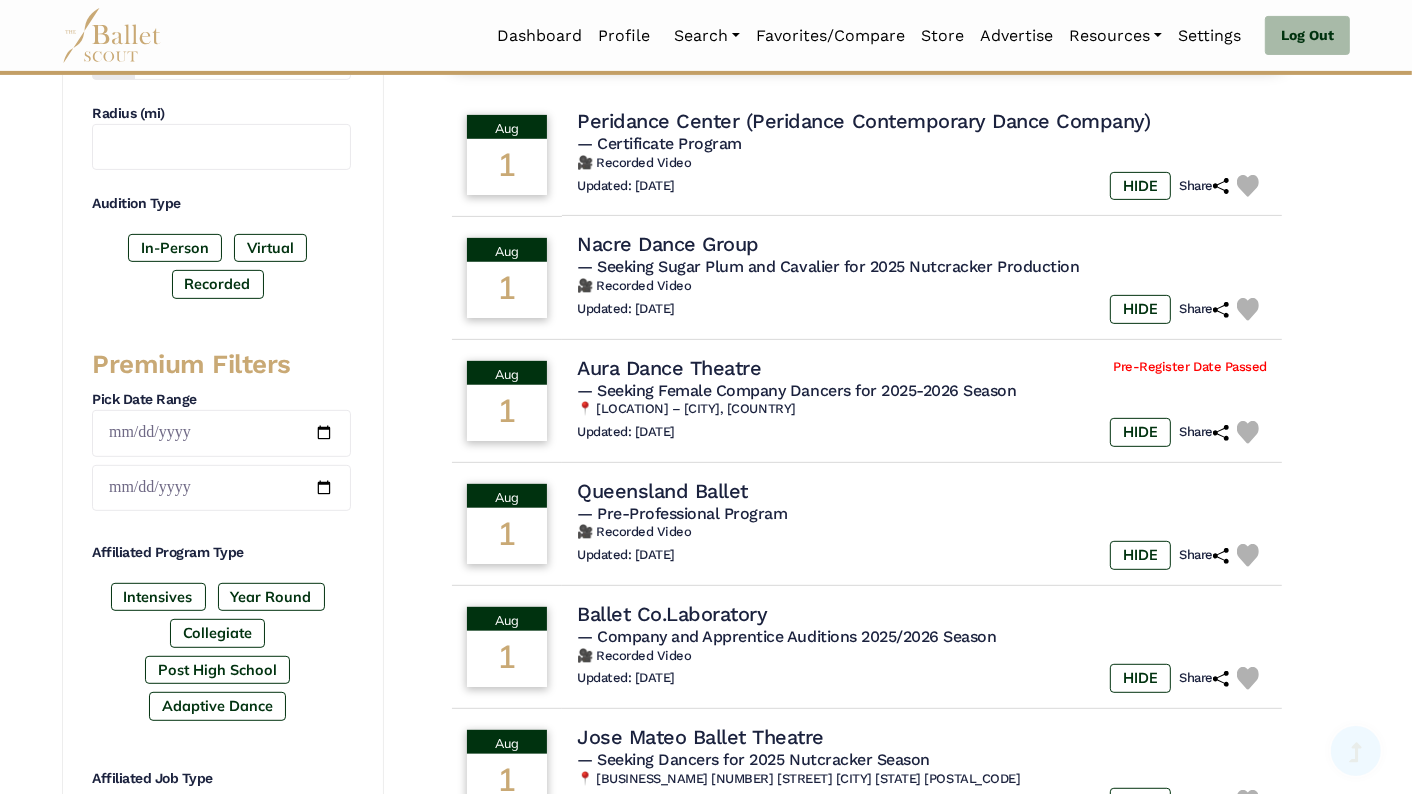 scroll, scrollTop: 560, scrollLeft: 0, axis: vertical 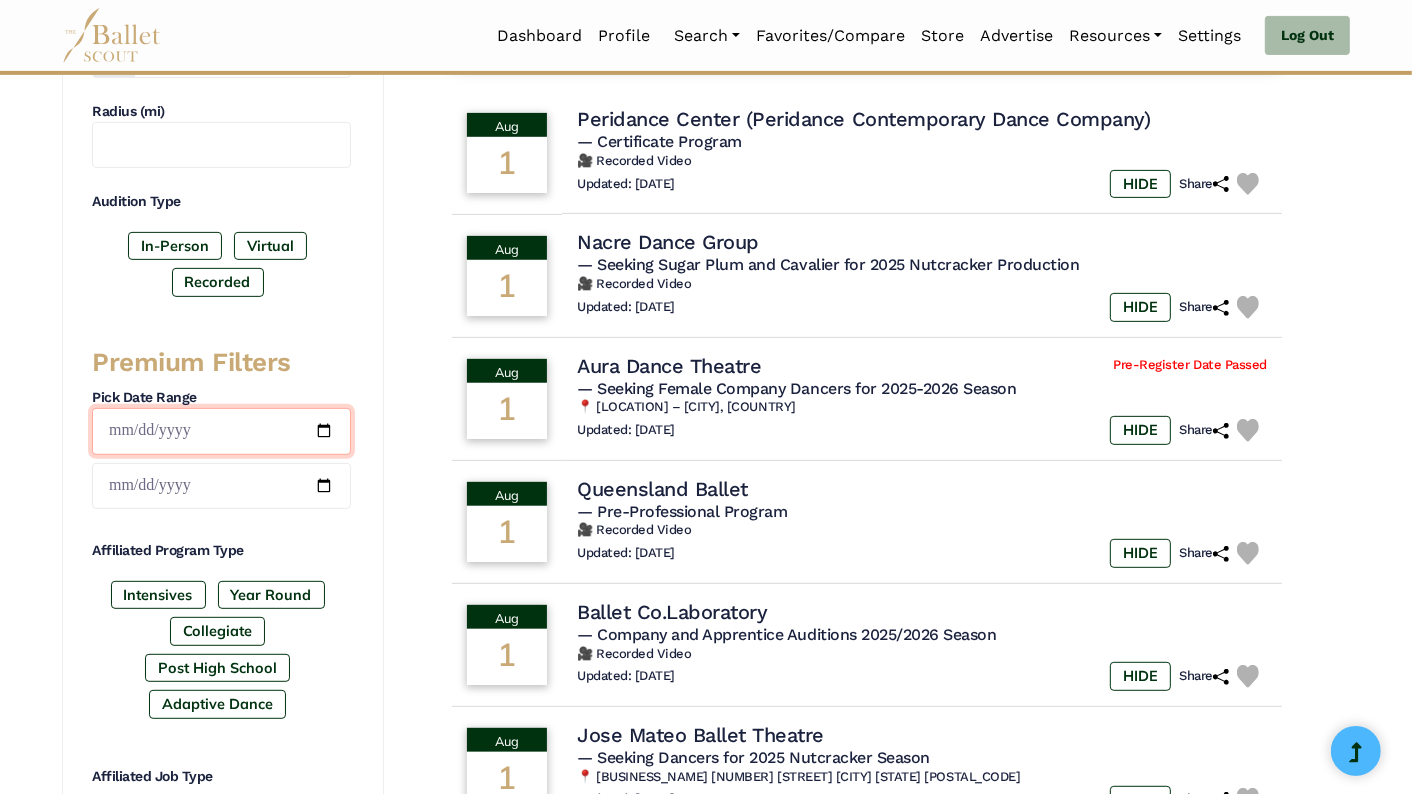 click at bounding box center (221, 431) 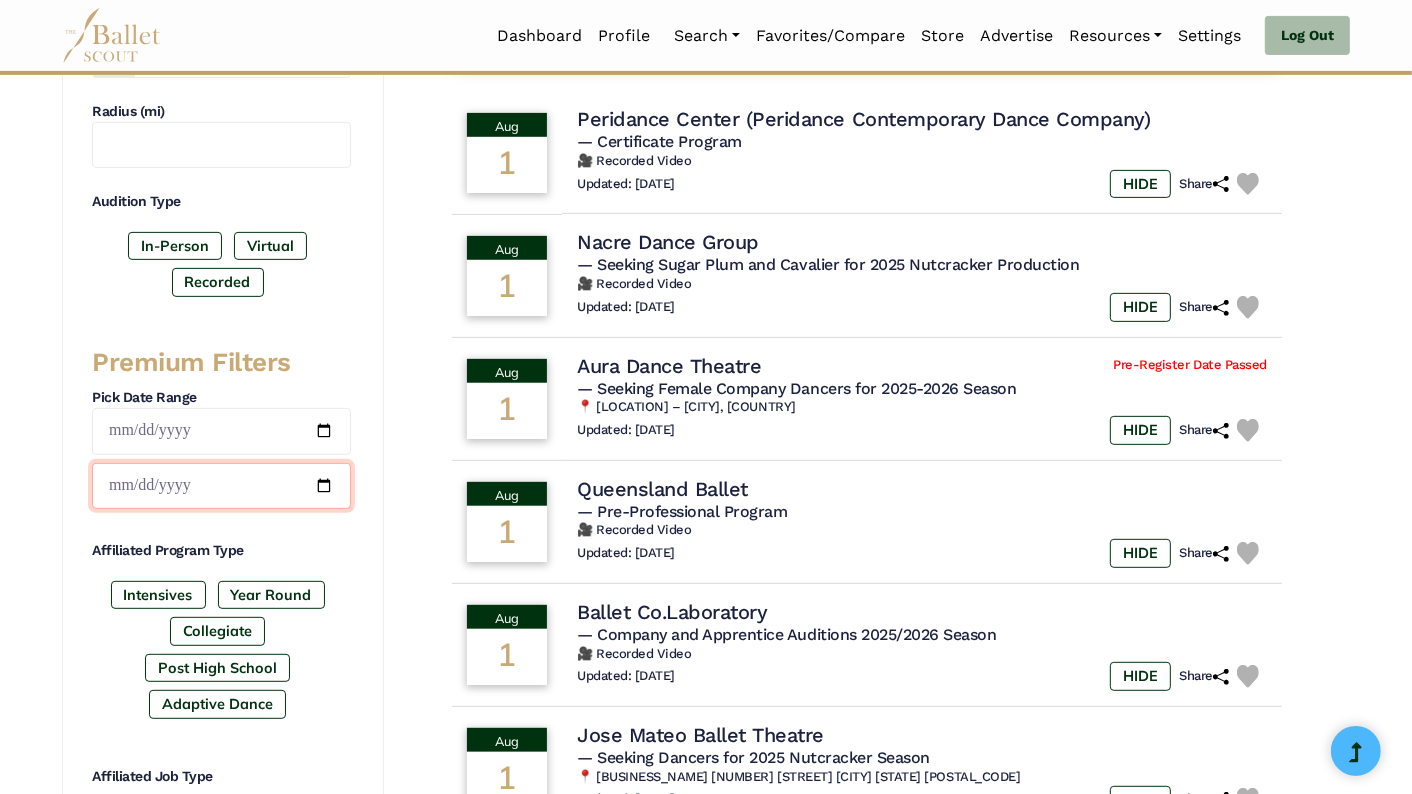 click at bounding box center [221, 486] 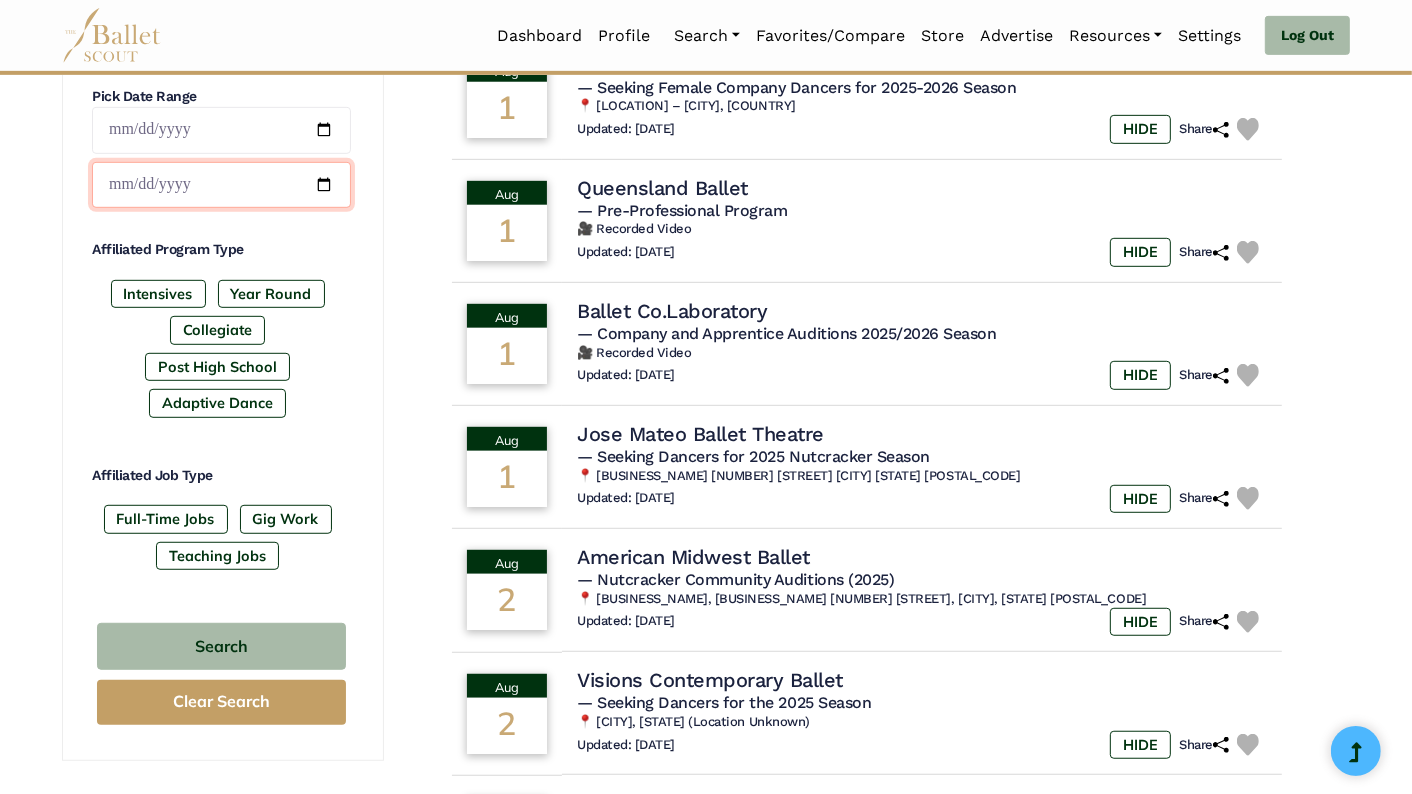 scroll, scrollTop: 867, scrollLeft: 0, axis: vertical 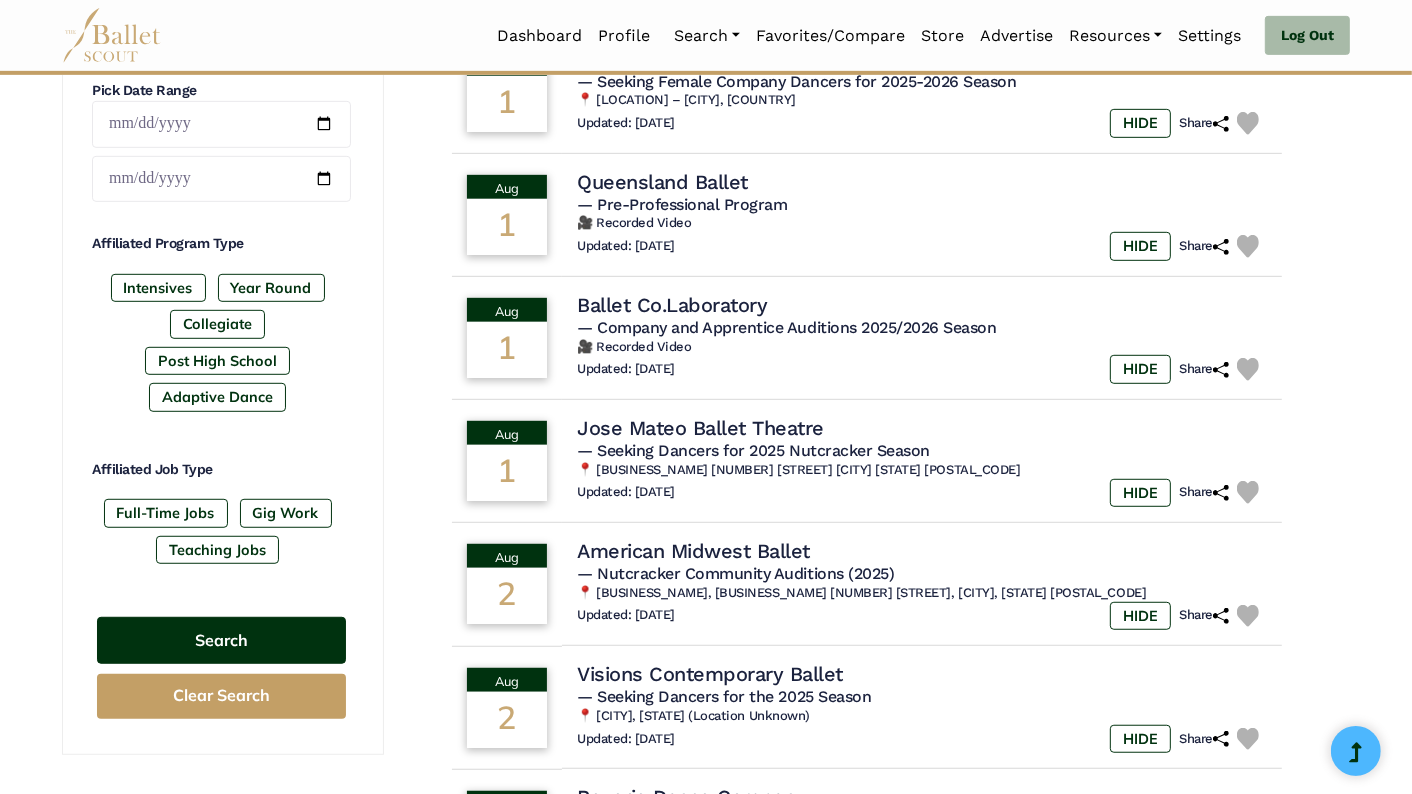 click on "Search" at bounding box center (221, 640) 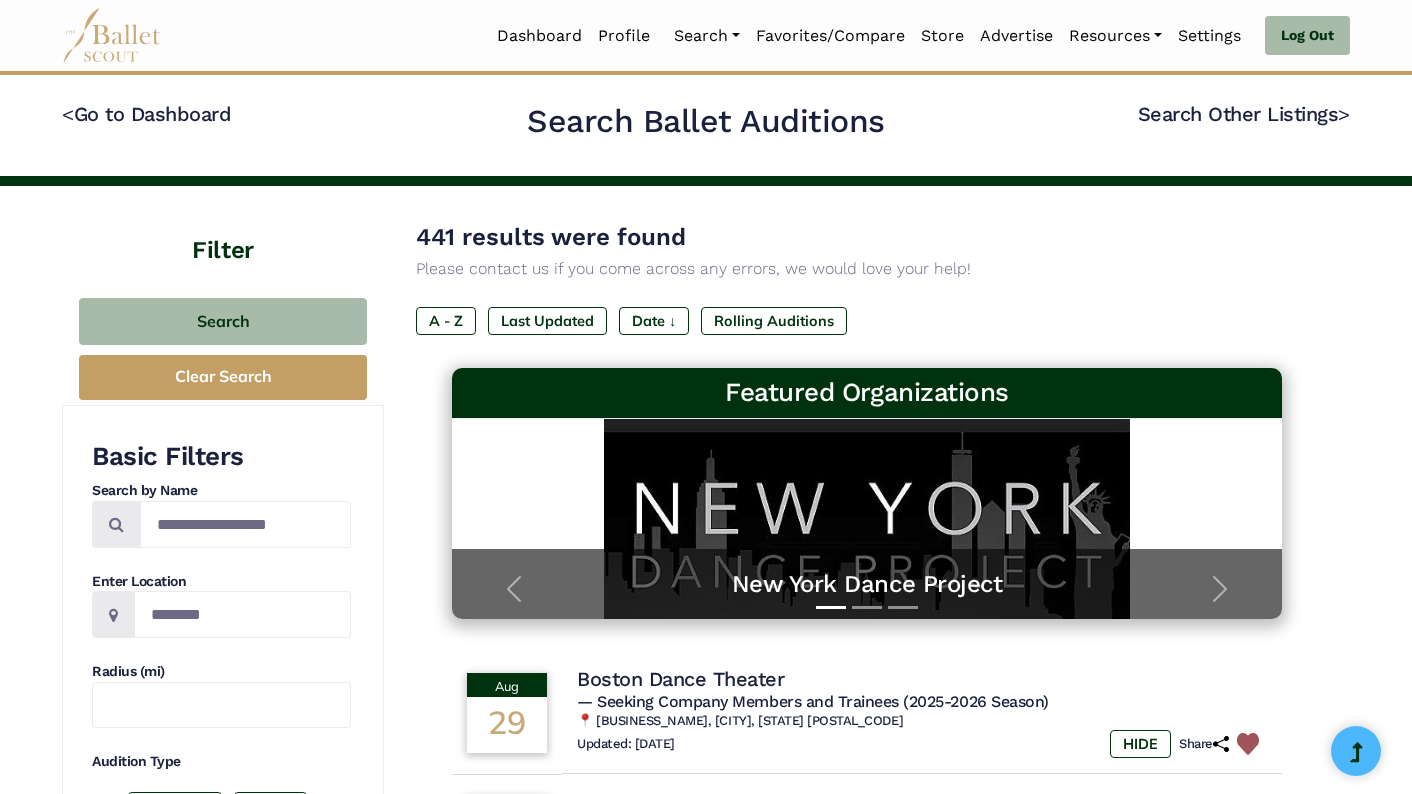 scroll, scrollTop: 0, scrollLeft: 0, axis: both 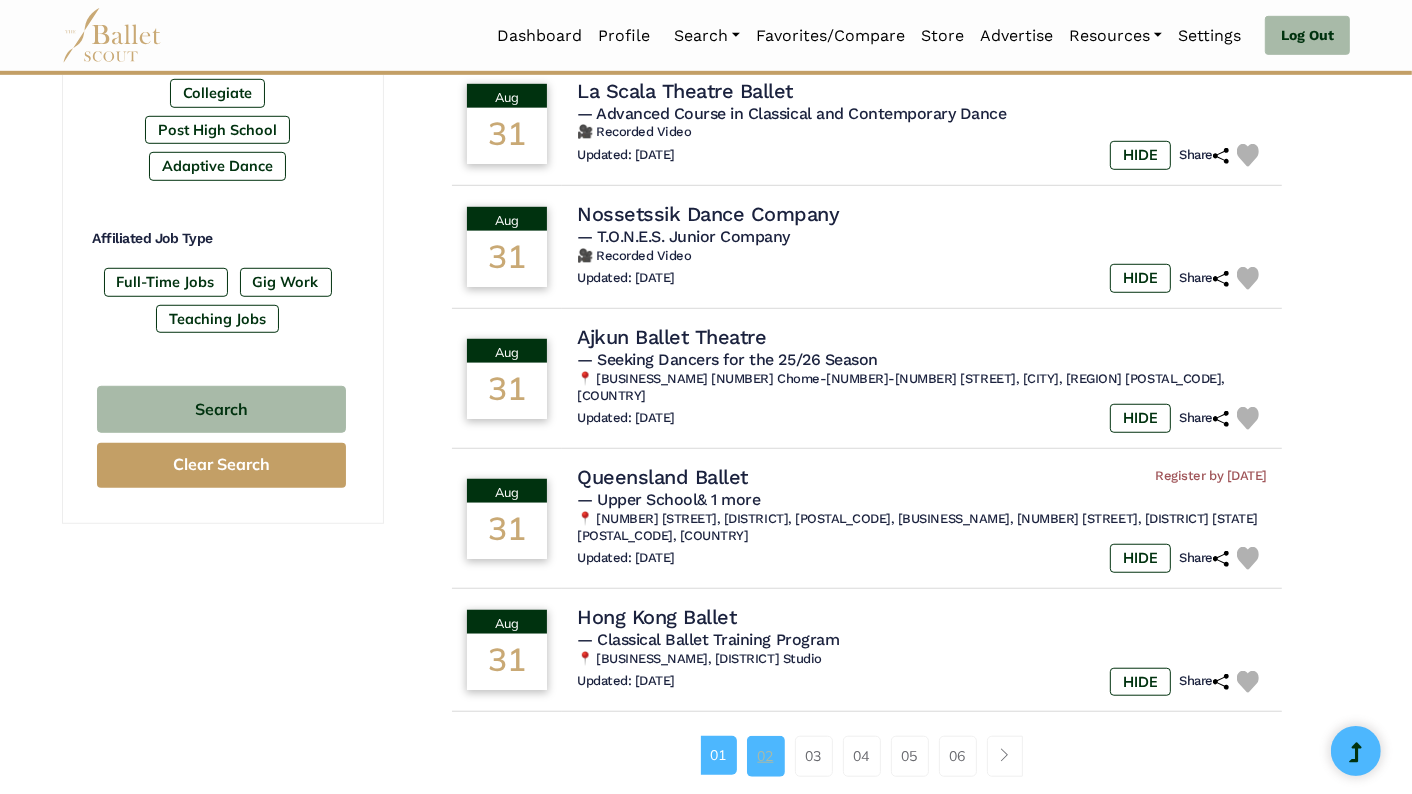 click on "02" at bounding box center [766, 756] 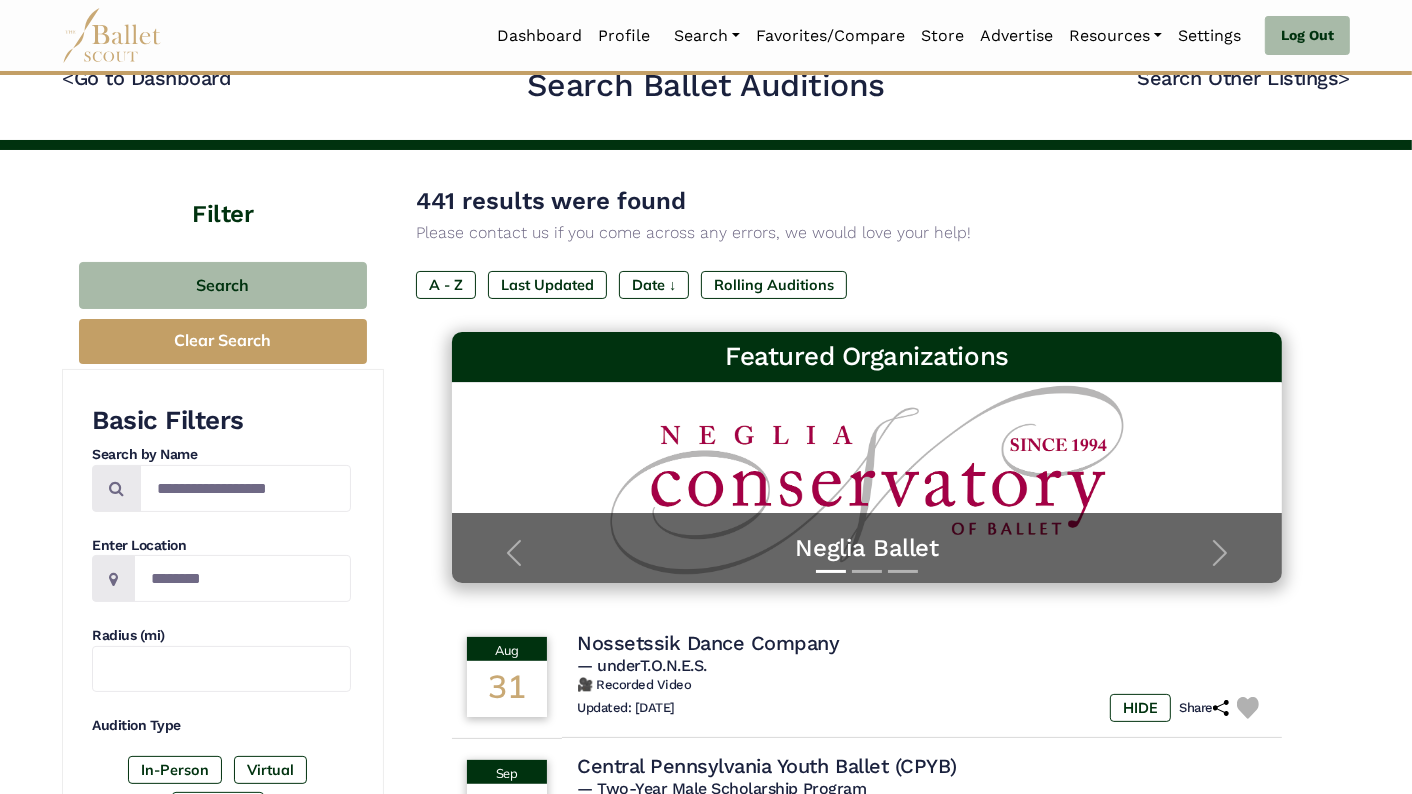scroll, scrollTop: 0, scrollLeft: 0, axis: both 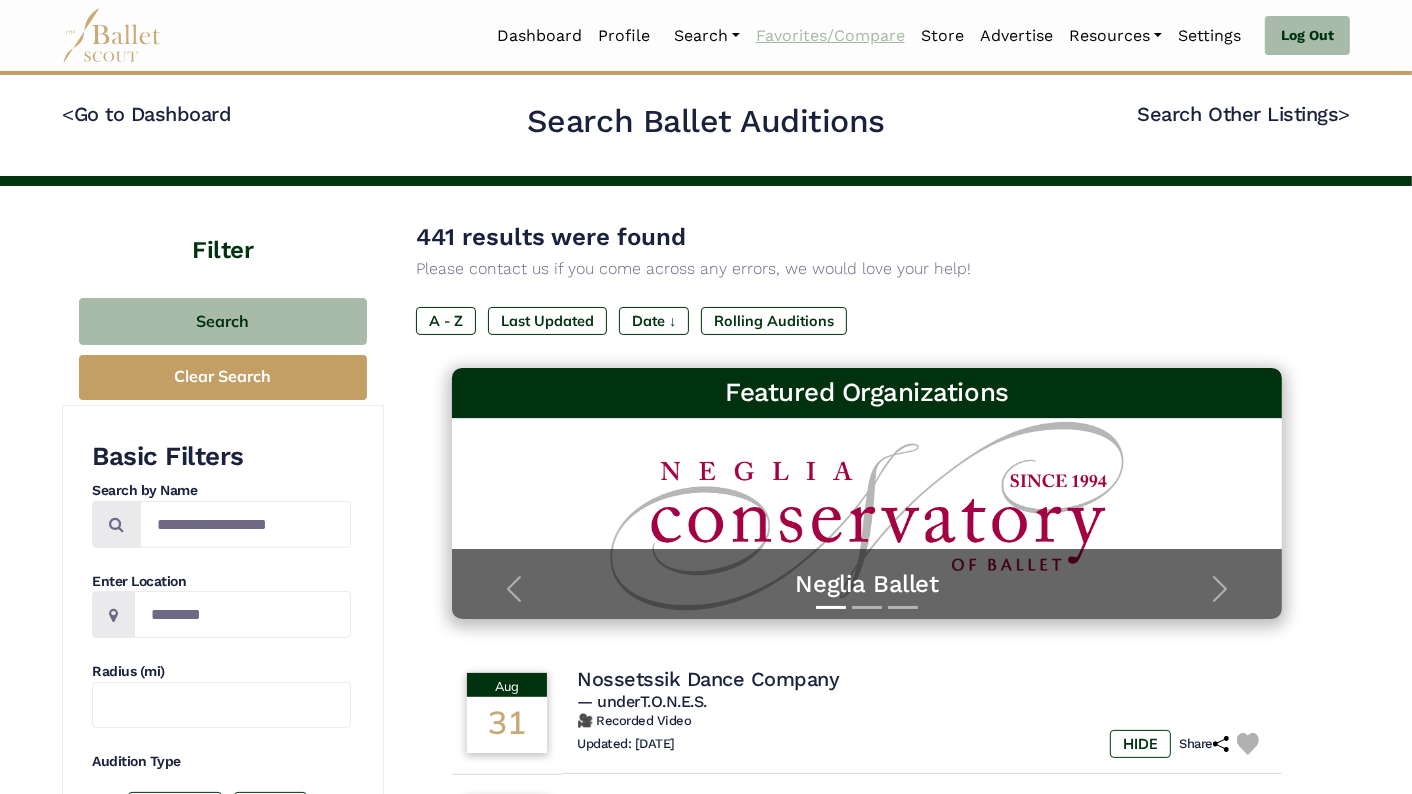 click on "Favorites/Compare" at bounding box center (830, 36) 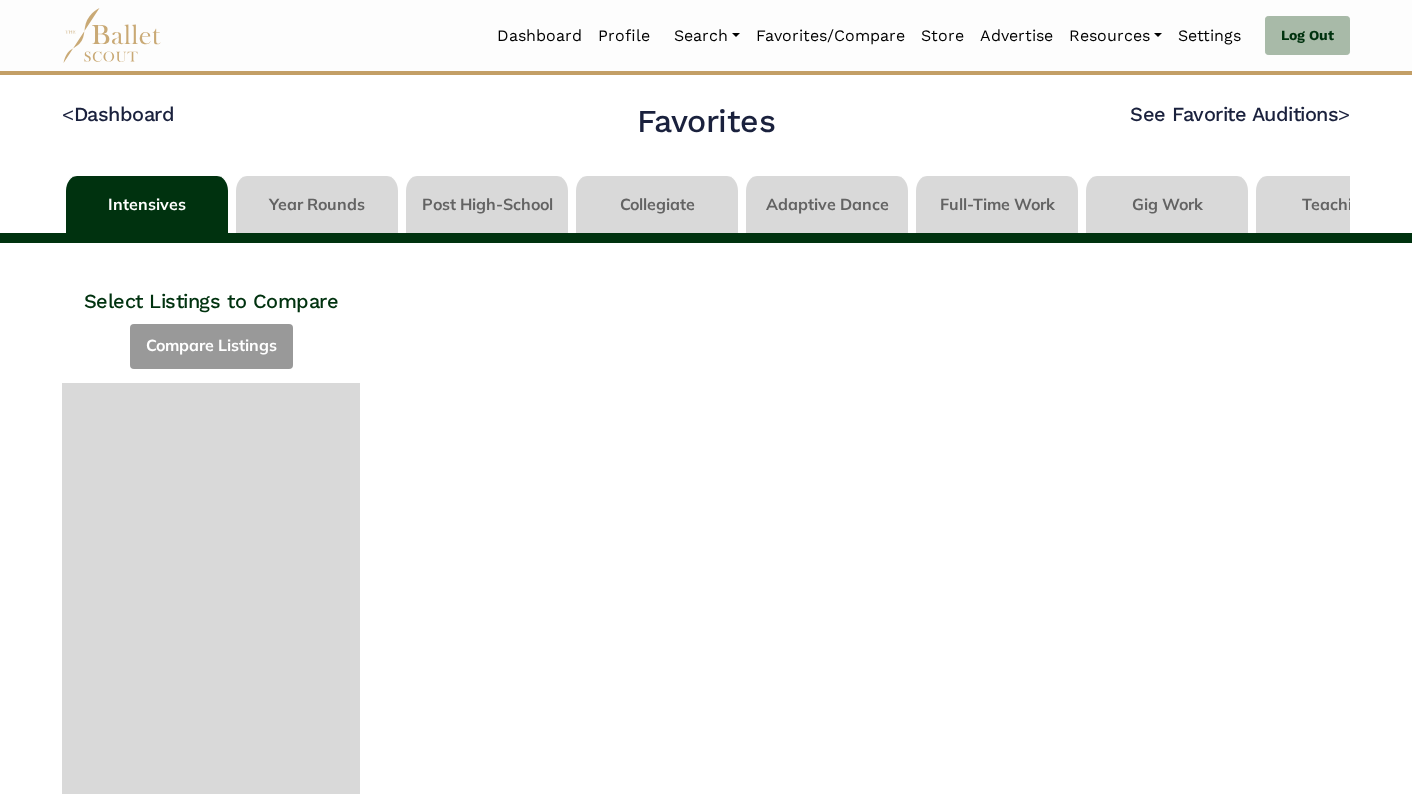 scroll, scrollTop: 0, scrollLeft: 0, axis: both 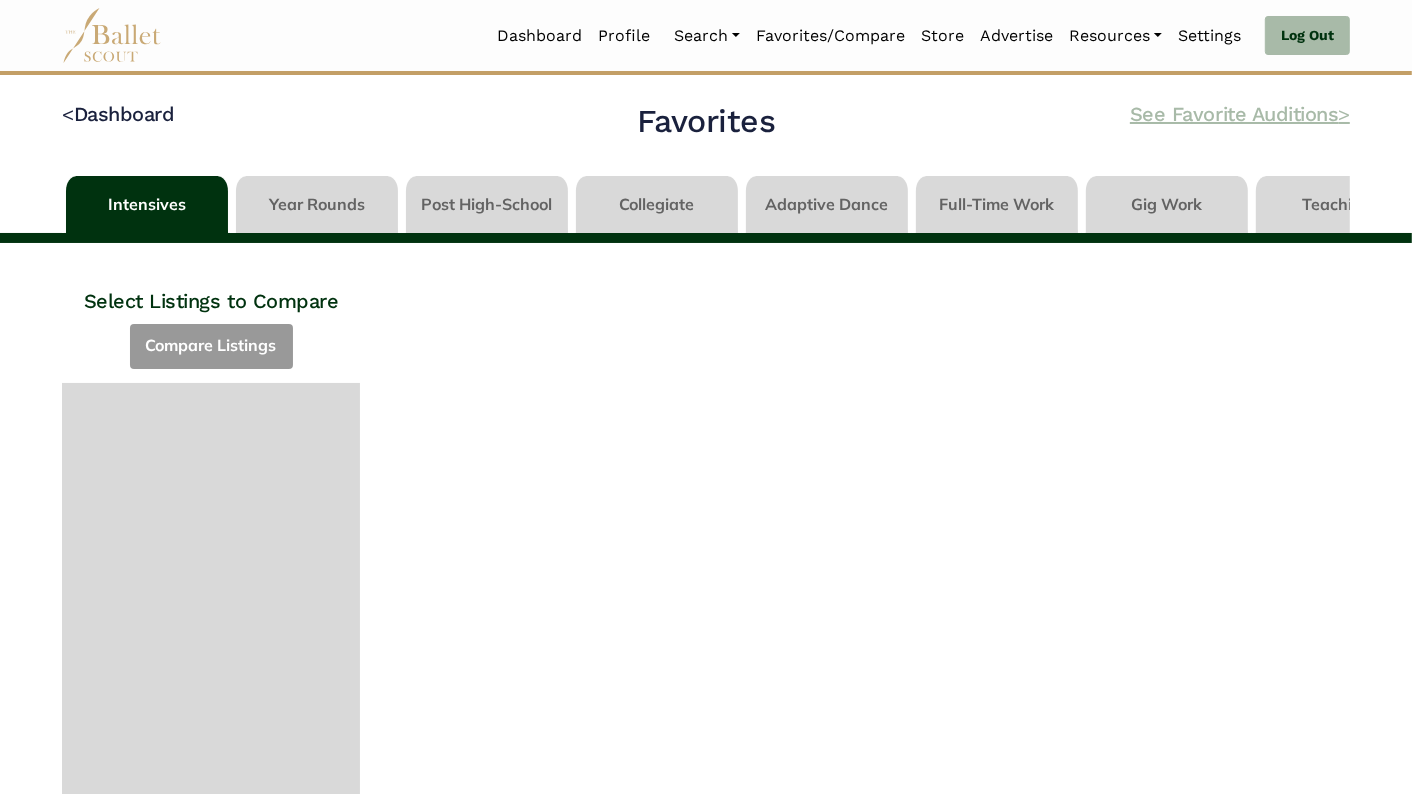 click on "See Favorite Auditions  >" at bounding box center (1240, 114) 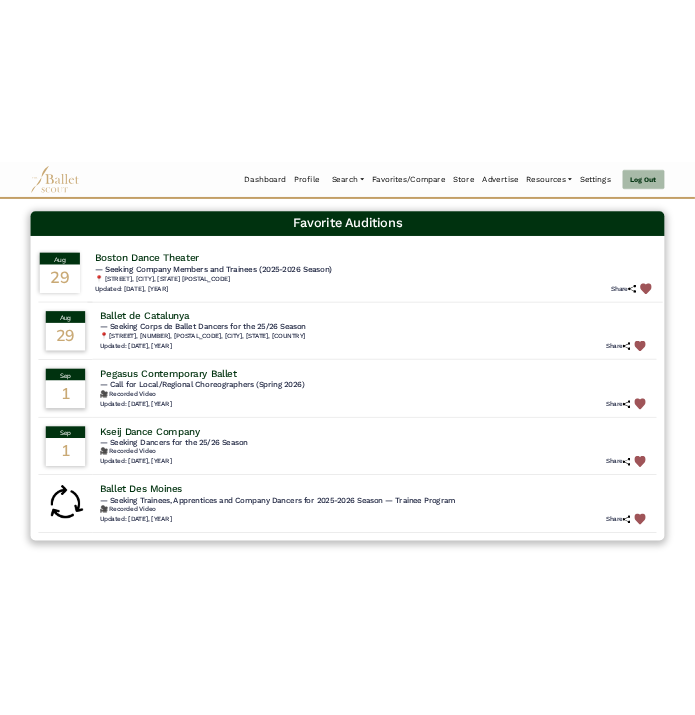 scroll, scrollTop: 127, scrollLeft: 0, axis: vertical 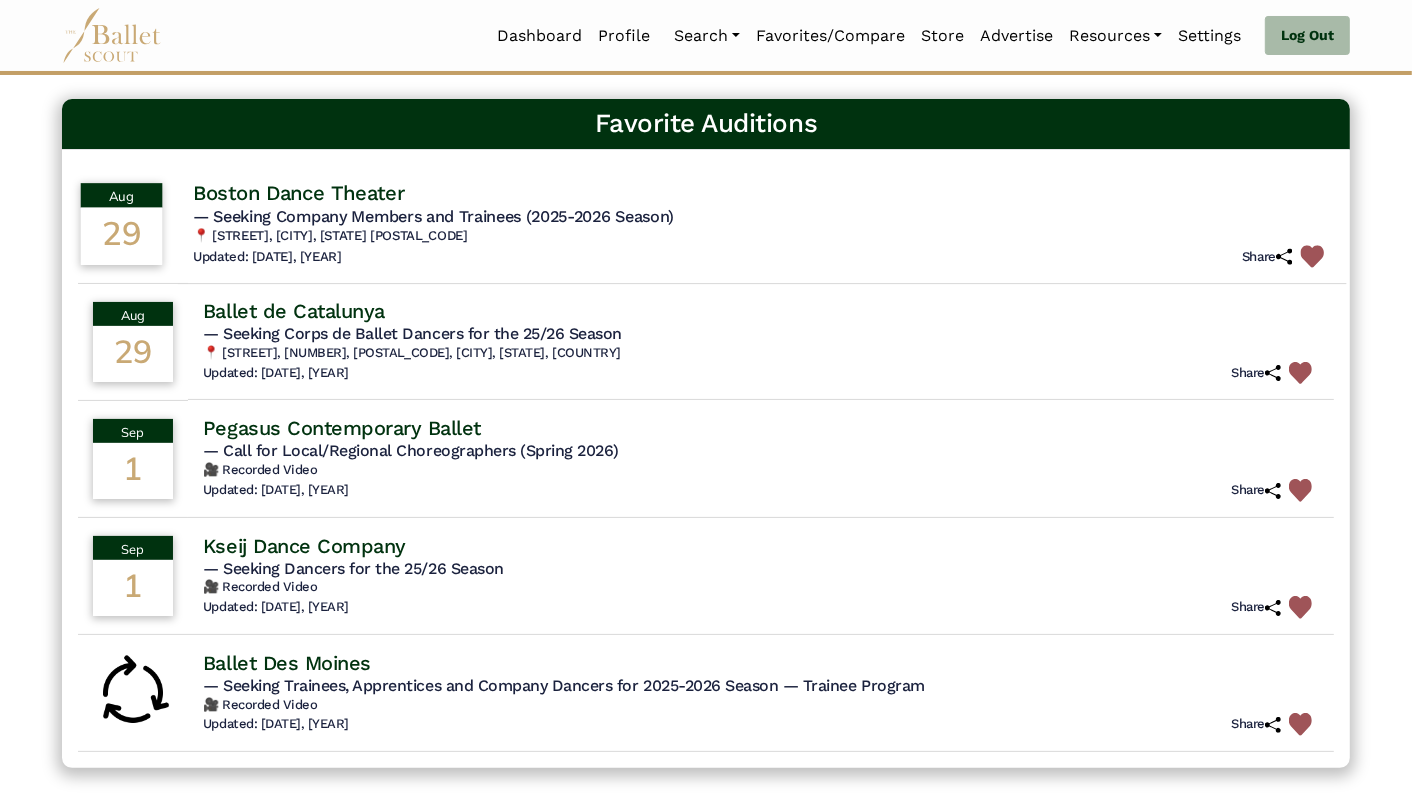 click on "Boston Dance Theater" at bounding box center (299, 193) 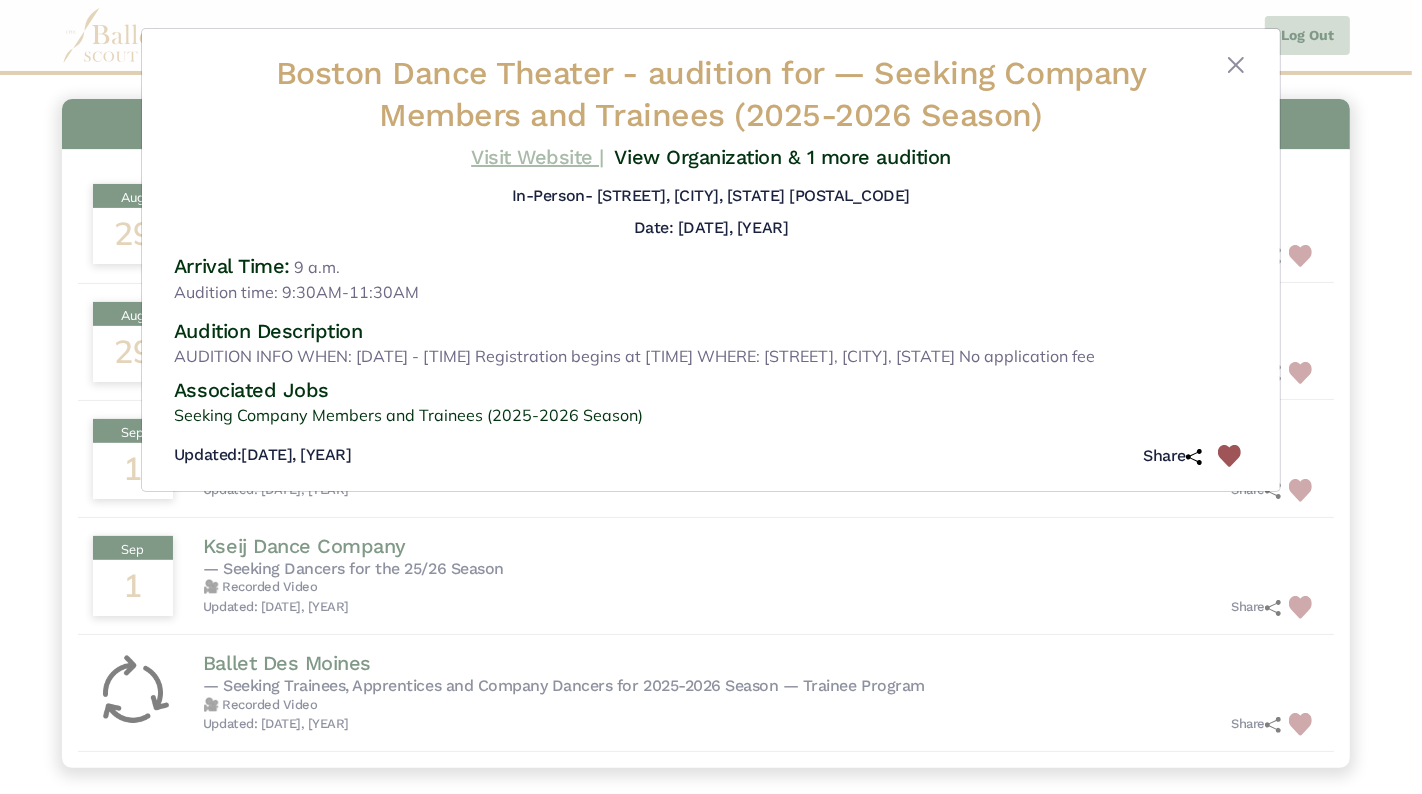 click on "Visit Website |" at bounding box center (537, 157) 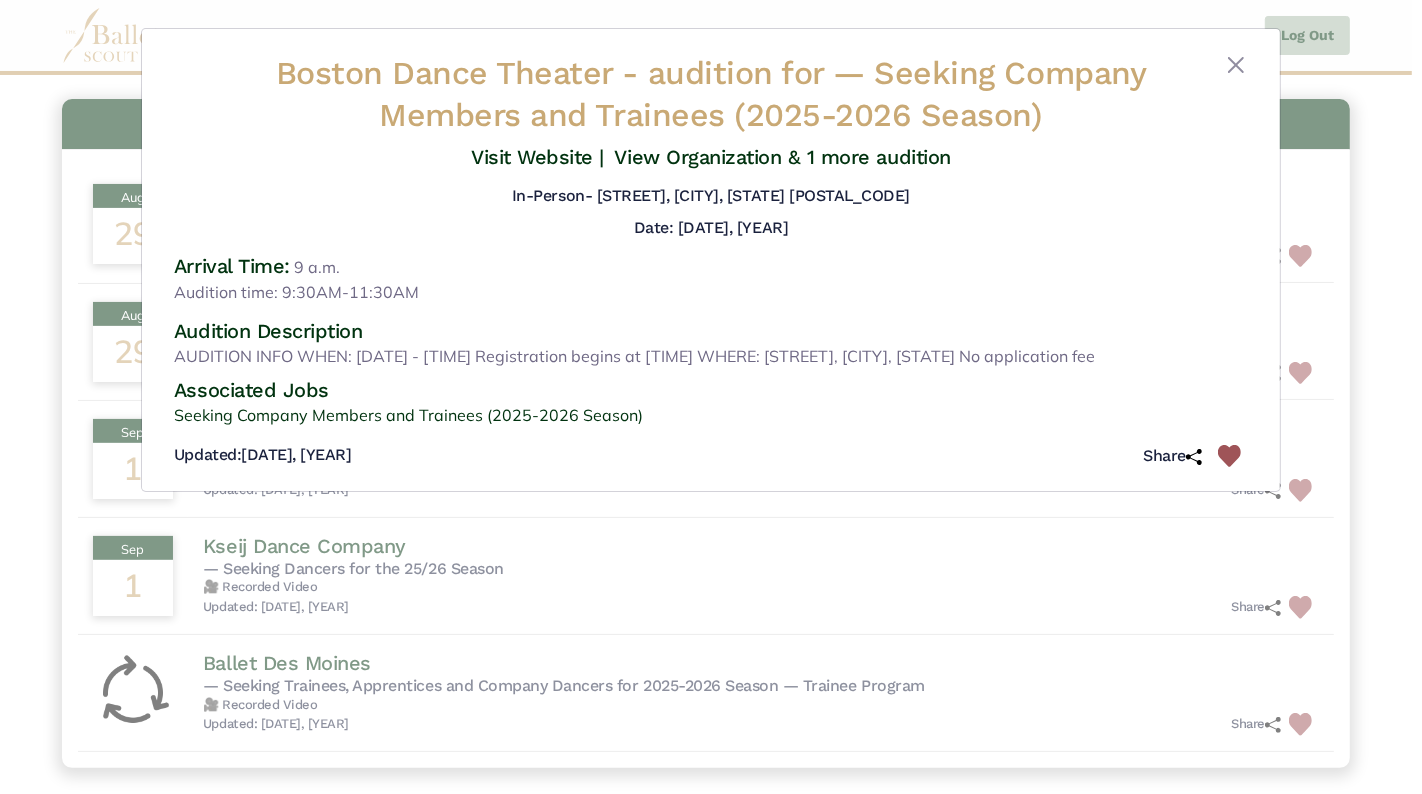 click on "— Seeking Company Members and Trainees (2025-2026 Season)" at bounding box center [762, 94] 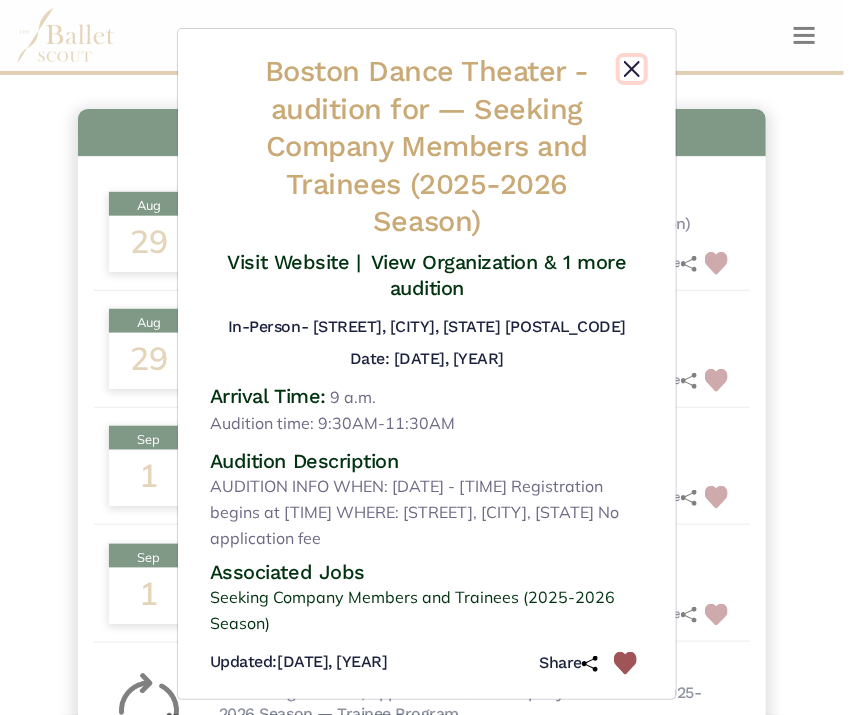 click at bounding box center (632, 69) 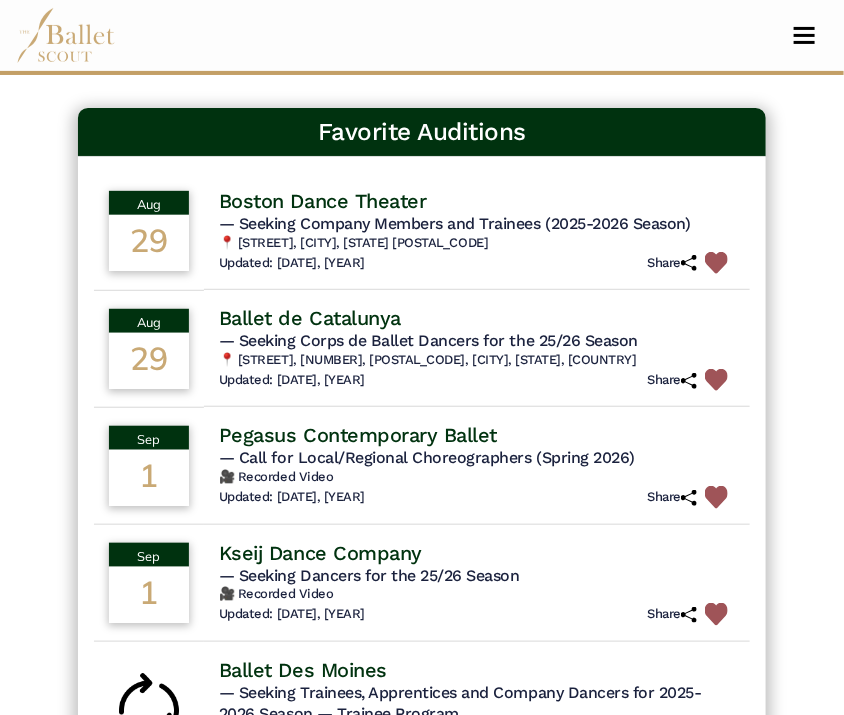 click on "Ballet de Catalunya" at bounding box center (310, 318) 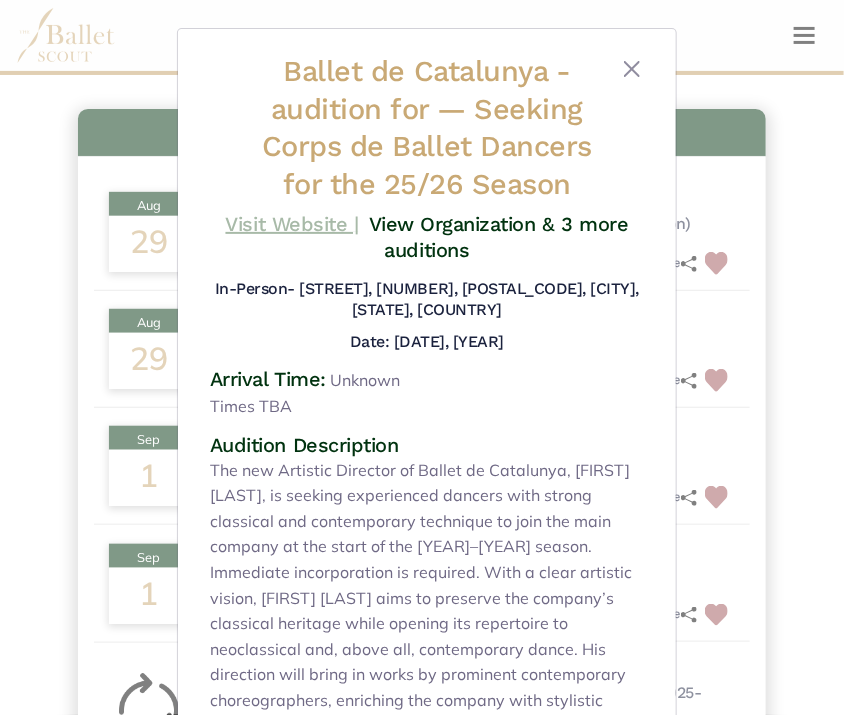 click on "Visit Website |" at bounding box center [292, 224] 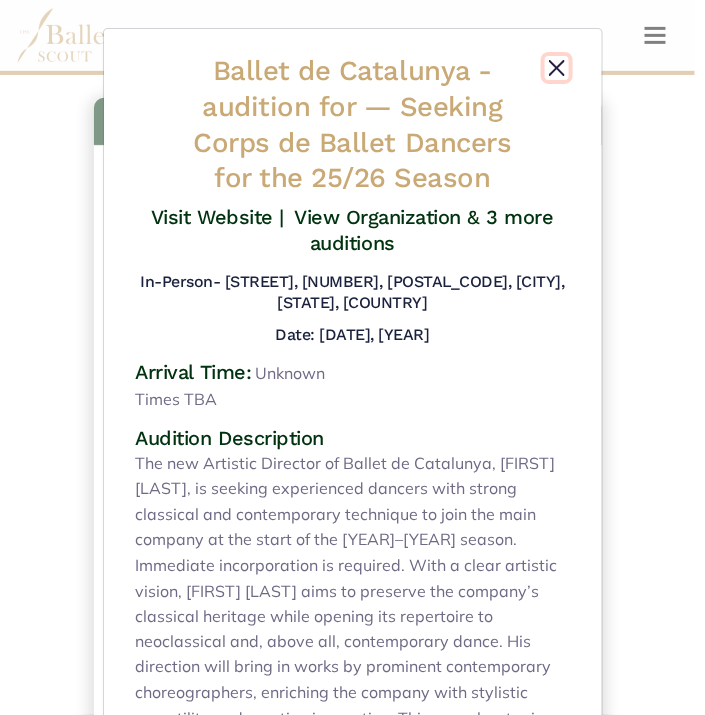 click at bounding box center (557, 68) 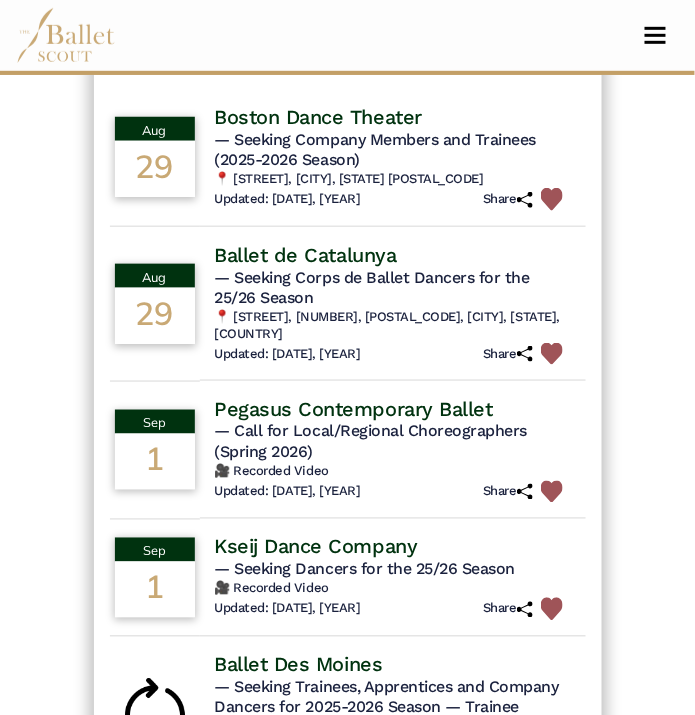 scroll, scrollTop: 261, scrollLeft: 0, axis: vertical 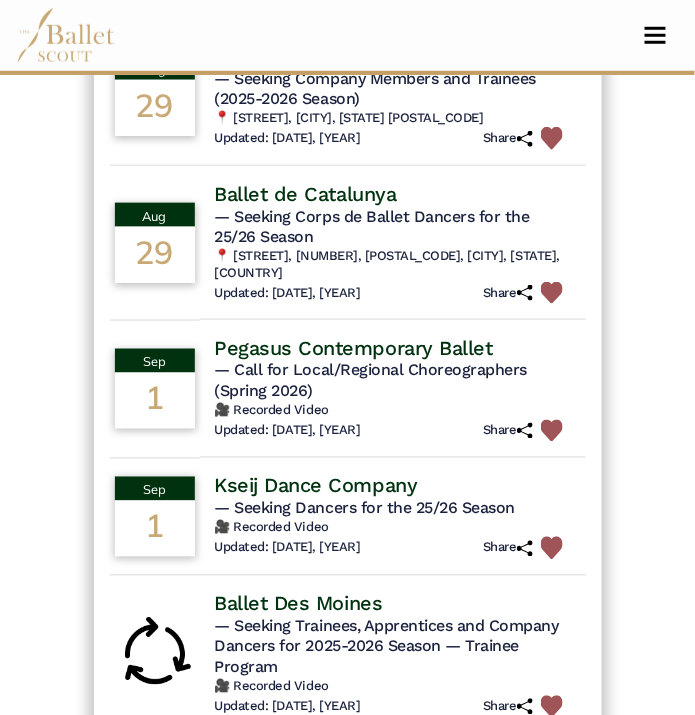 click on "Pegasus Contemporary Ballet" at bounding box center [354, 348] 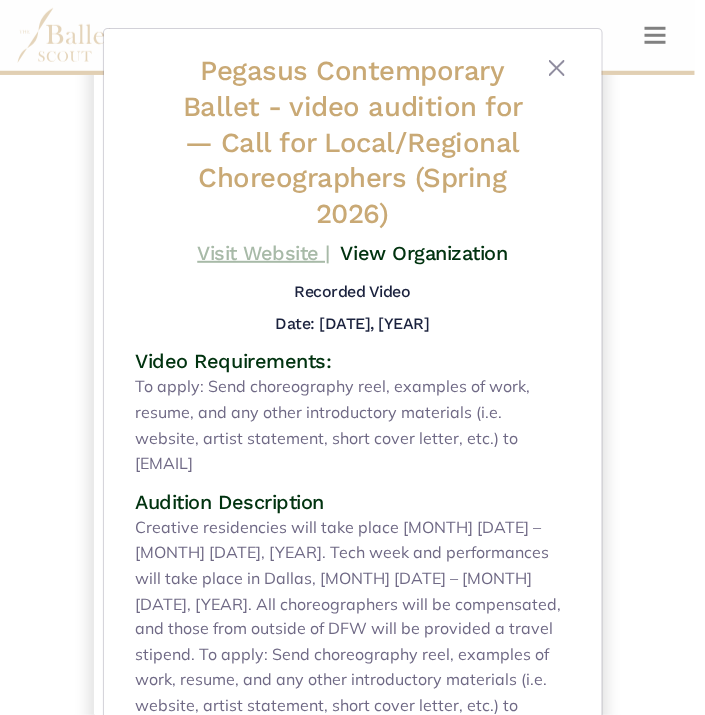 click on "Visit Website |" at bounding box center (263, 253) 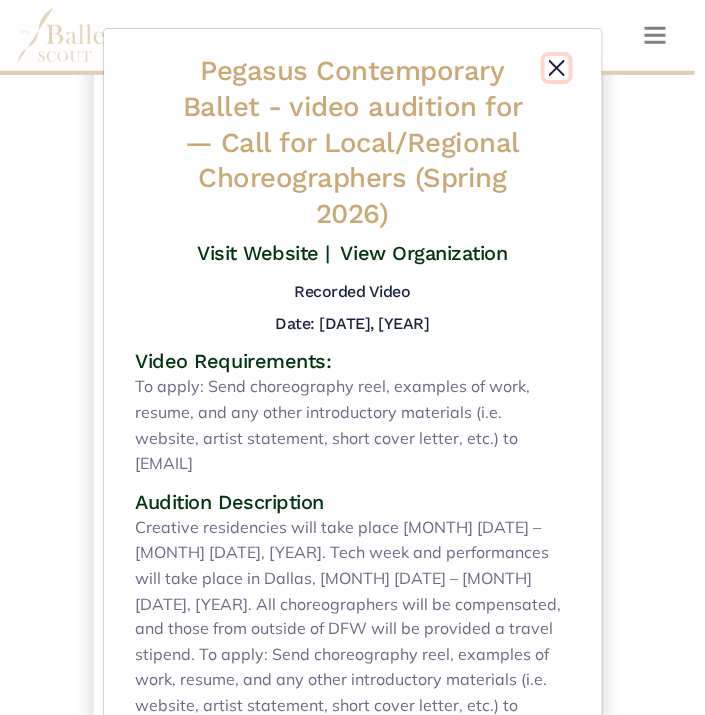 click at bounding box center [557, 68] 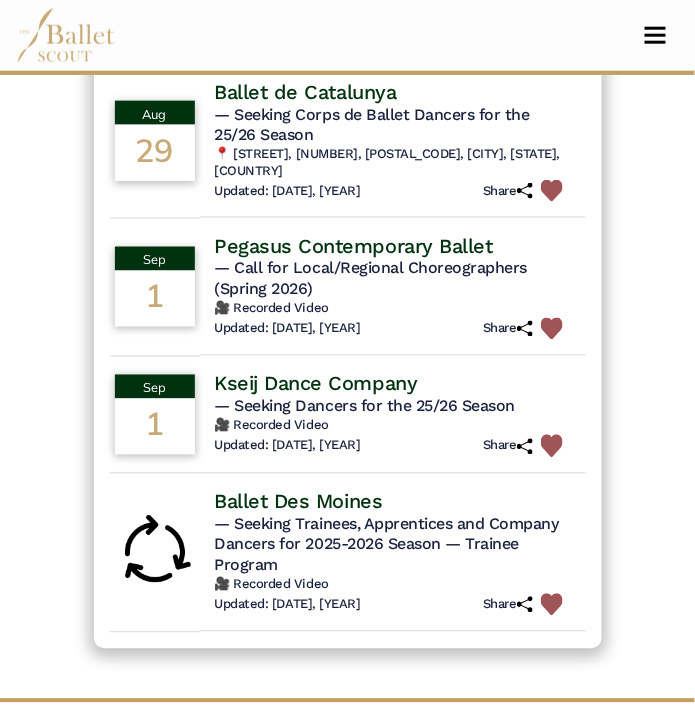 scroll, scrollTop: 373, scrollLeft: 0, axis: vertical 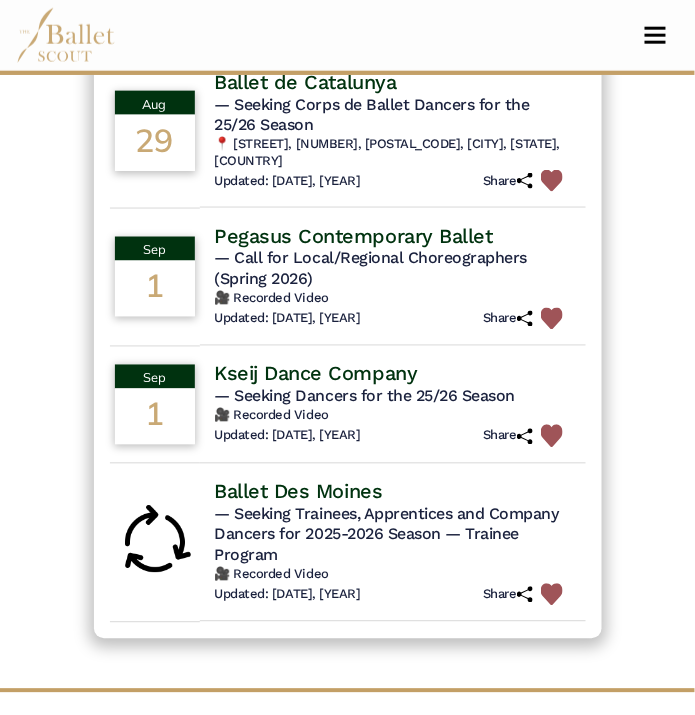 click on "Kseij Dance Company" at bounding box center [316, 374] 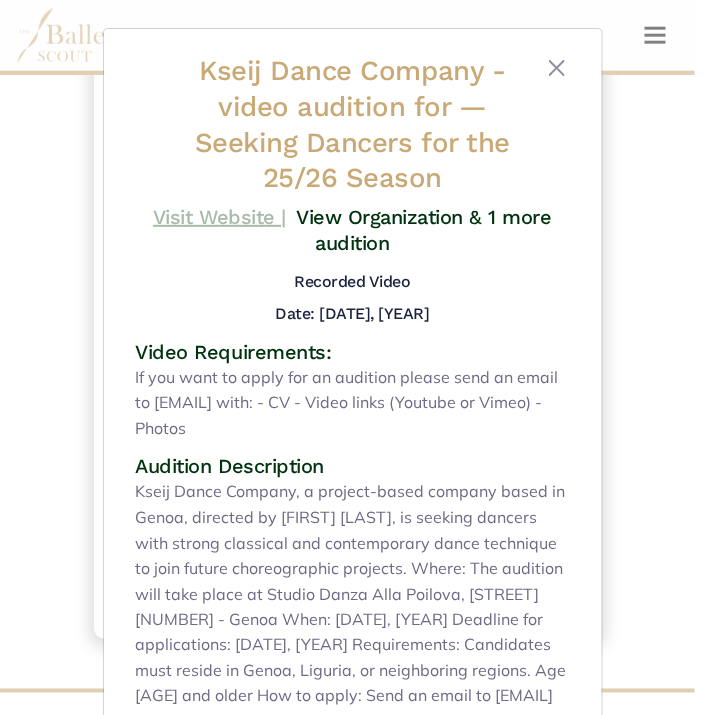click on "Visit Website |" at bounding box center (219, 217) 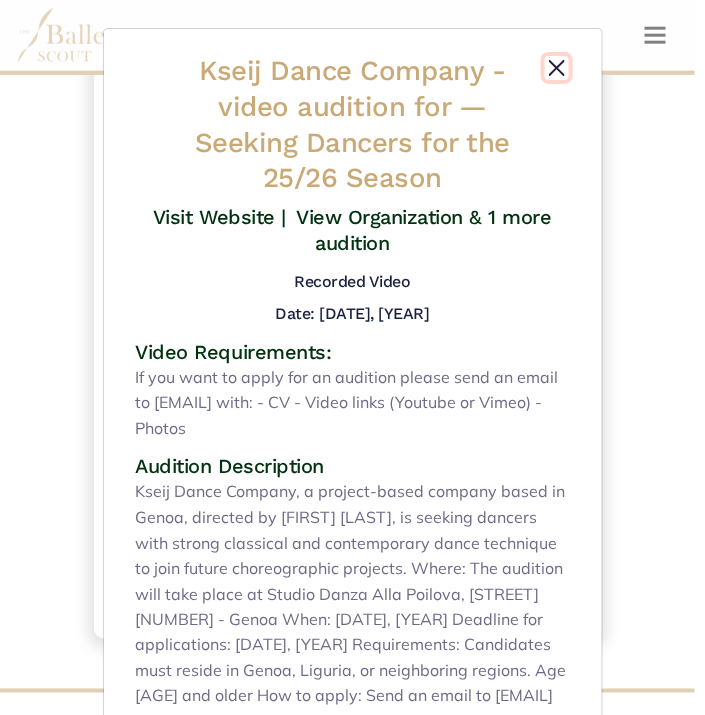 click at bounding box center (557, 68) 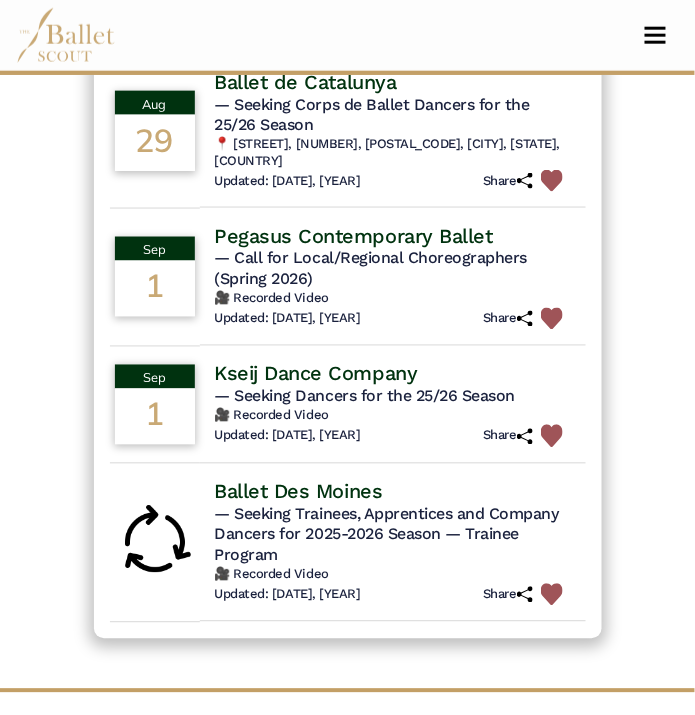 click on "Ballet Des Moines" at bounding box center (299, 492) 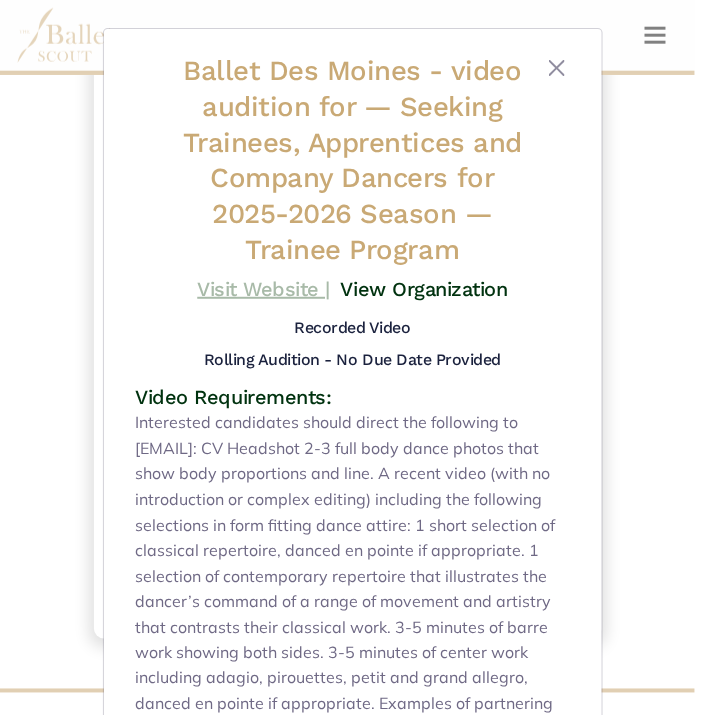 click on "Visit Website |" at bounding box center (263, 289) 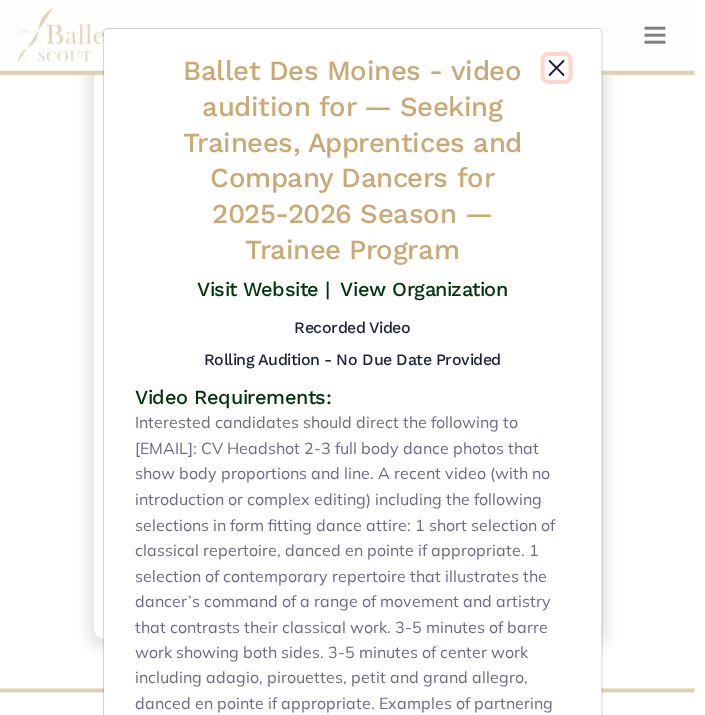 click at bounding box center (557, 68) 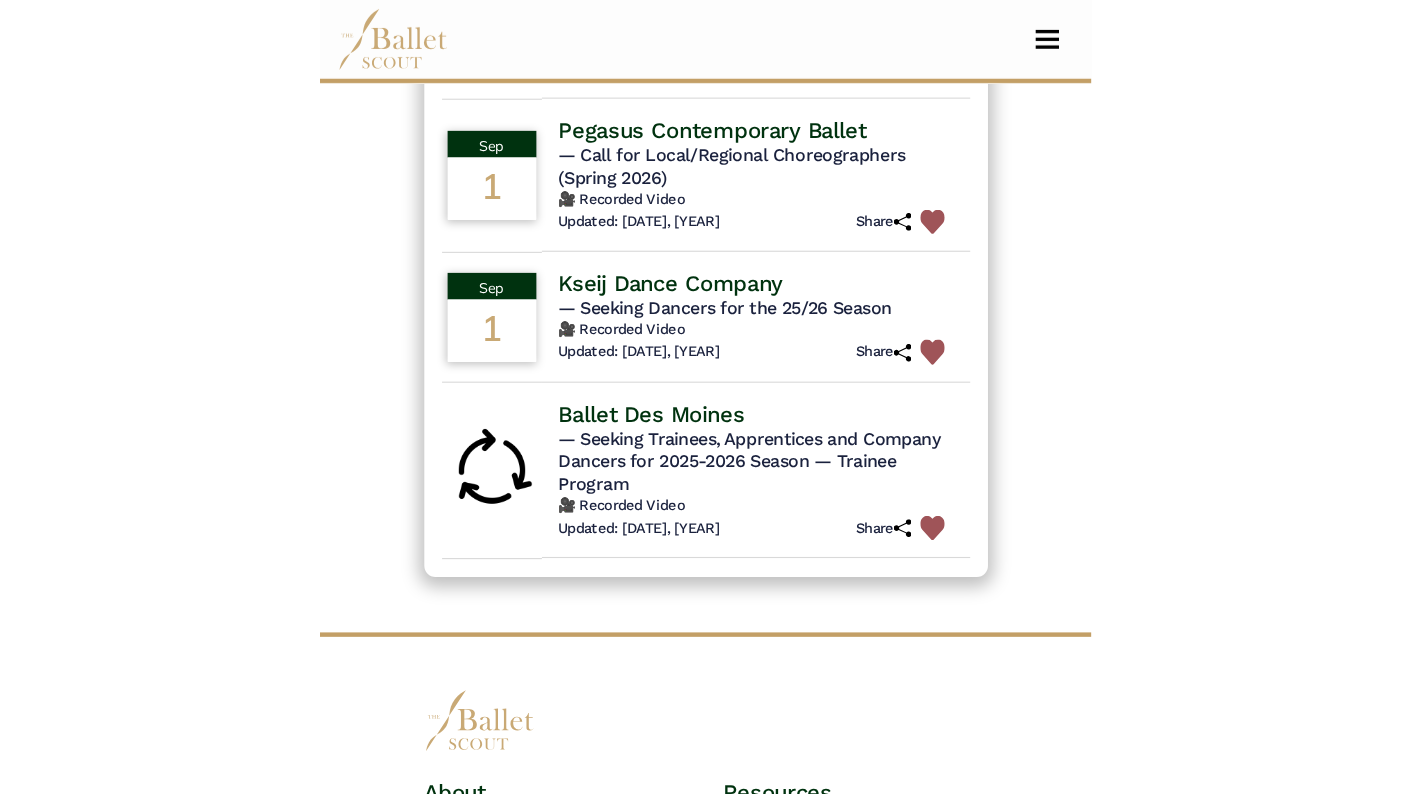 scroll, scrollTop: 0, scrollLeft: 0, axis: both 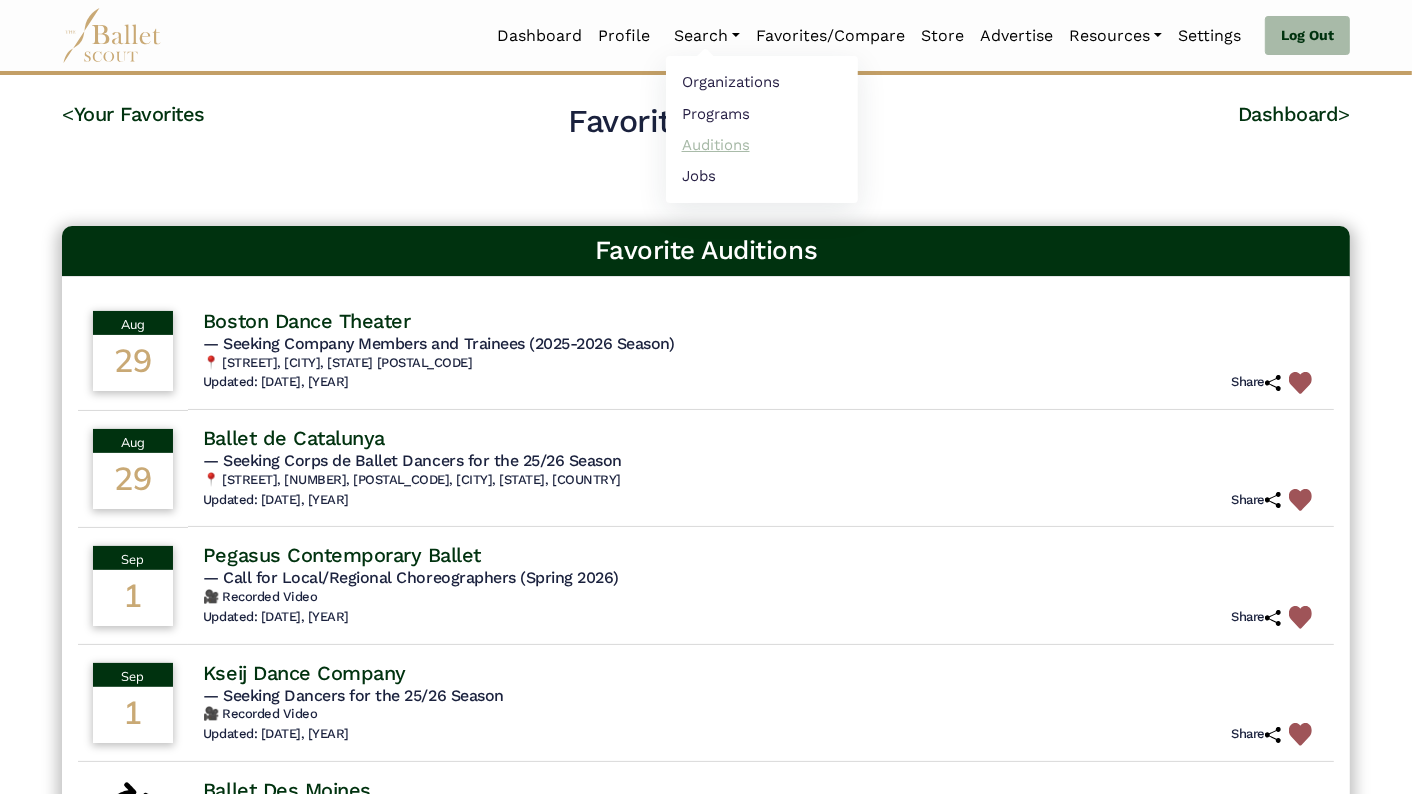 click on "Auditions" at bounding box center (762, 144) 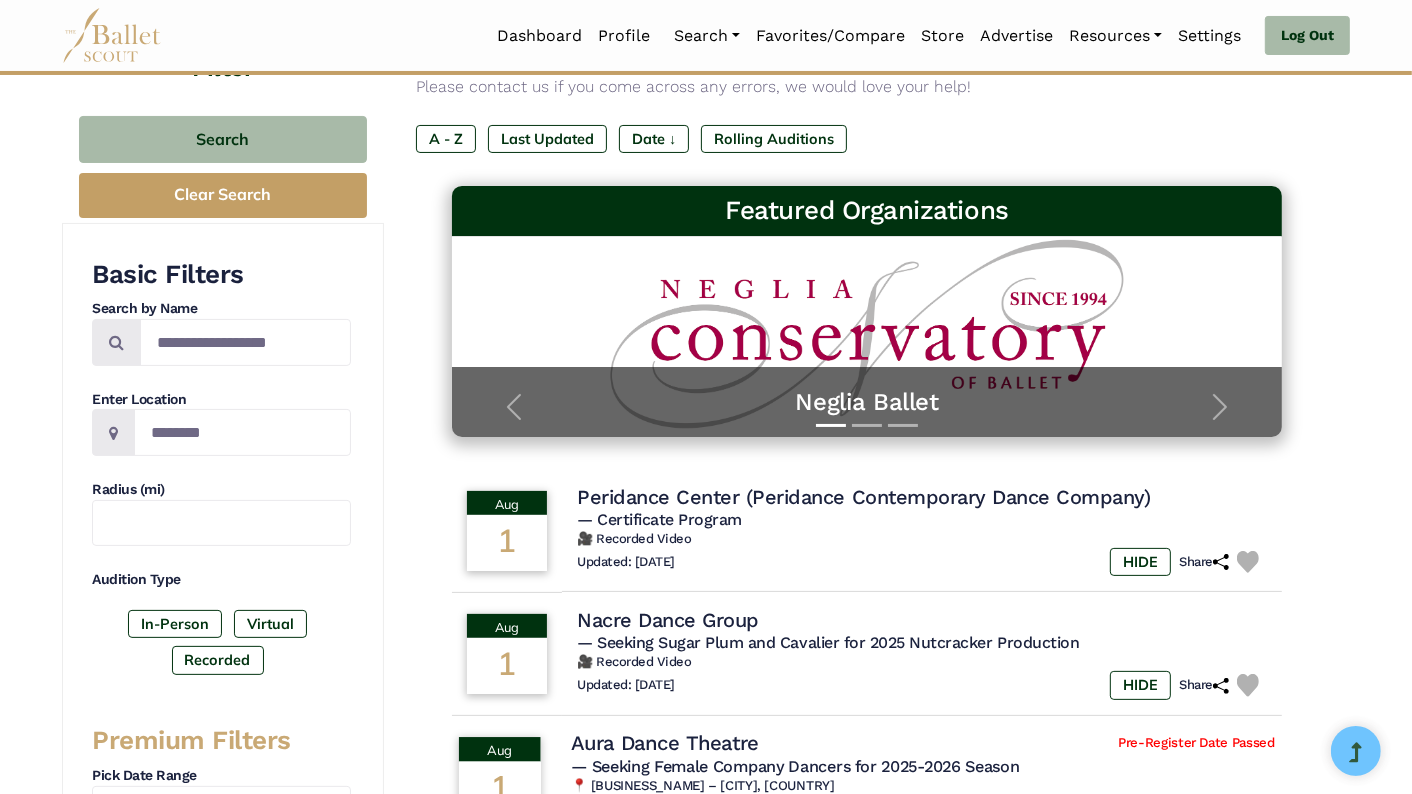 scroll, scrollTop: 0, scrollLeft: 0, axis: both 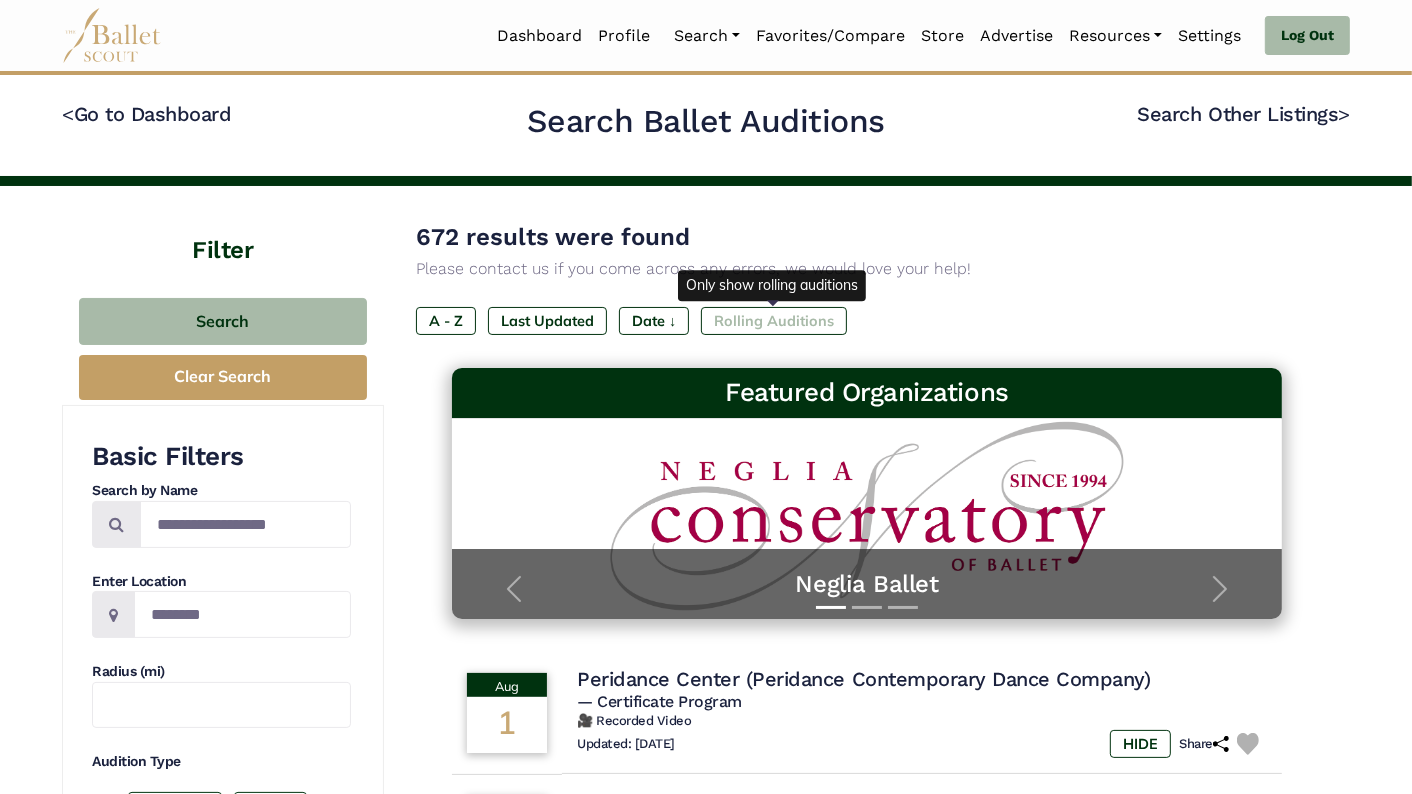 click on "Rolling Auditions" at bounding box center [774, 321] 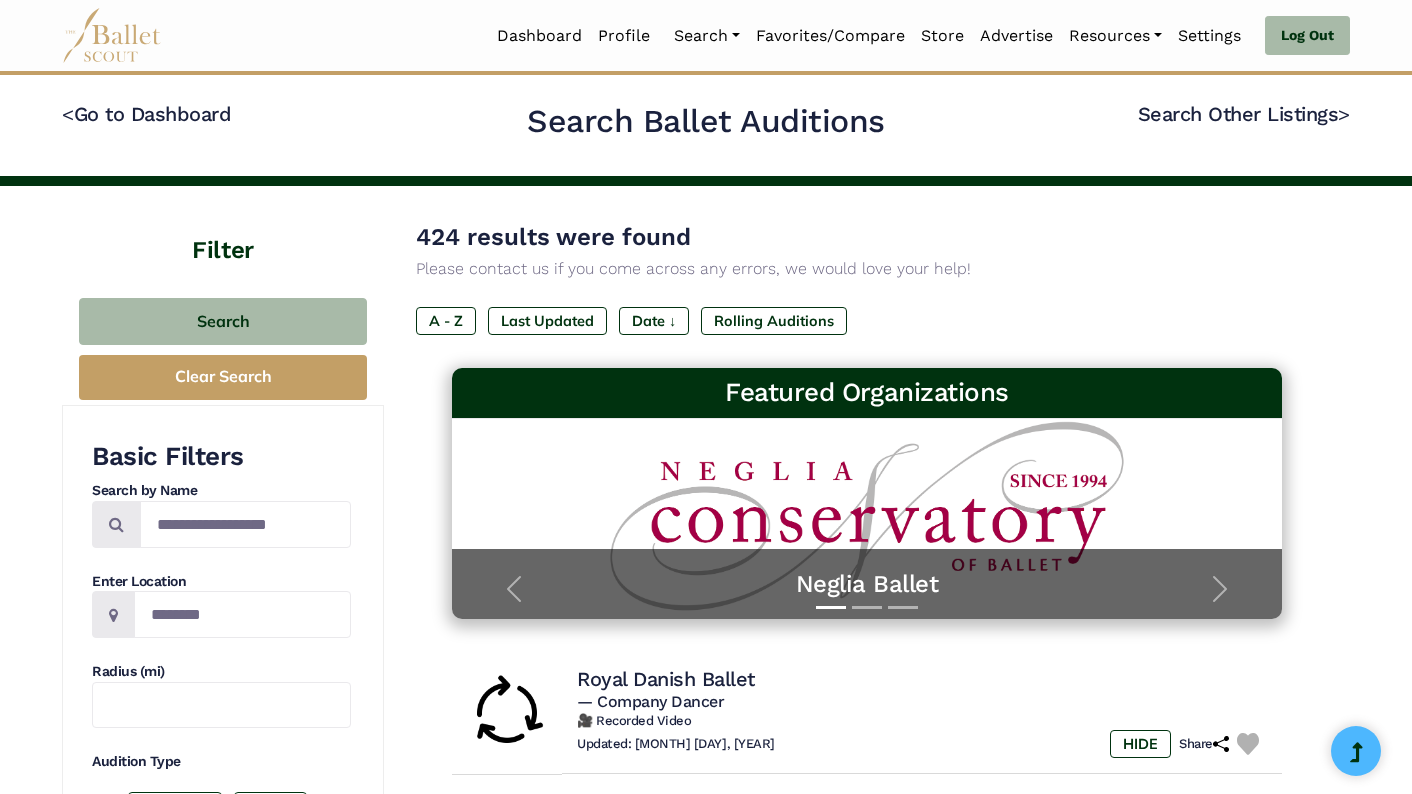 scroll, scrollTop: 0, scrollLeft: 0, axis: both 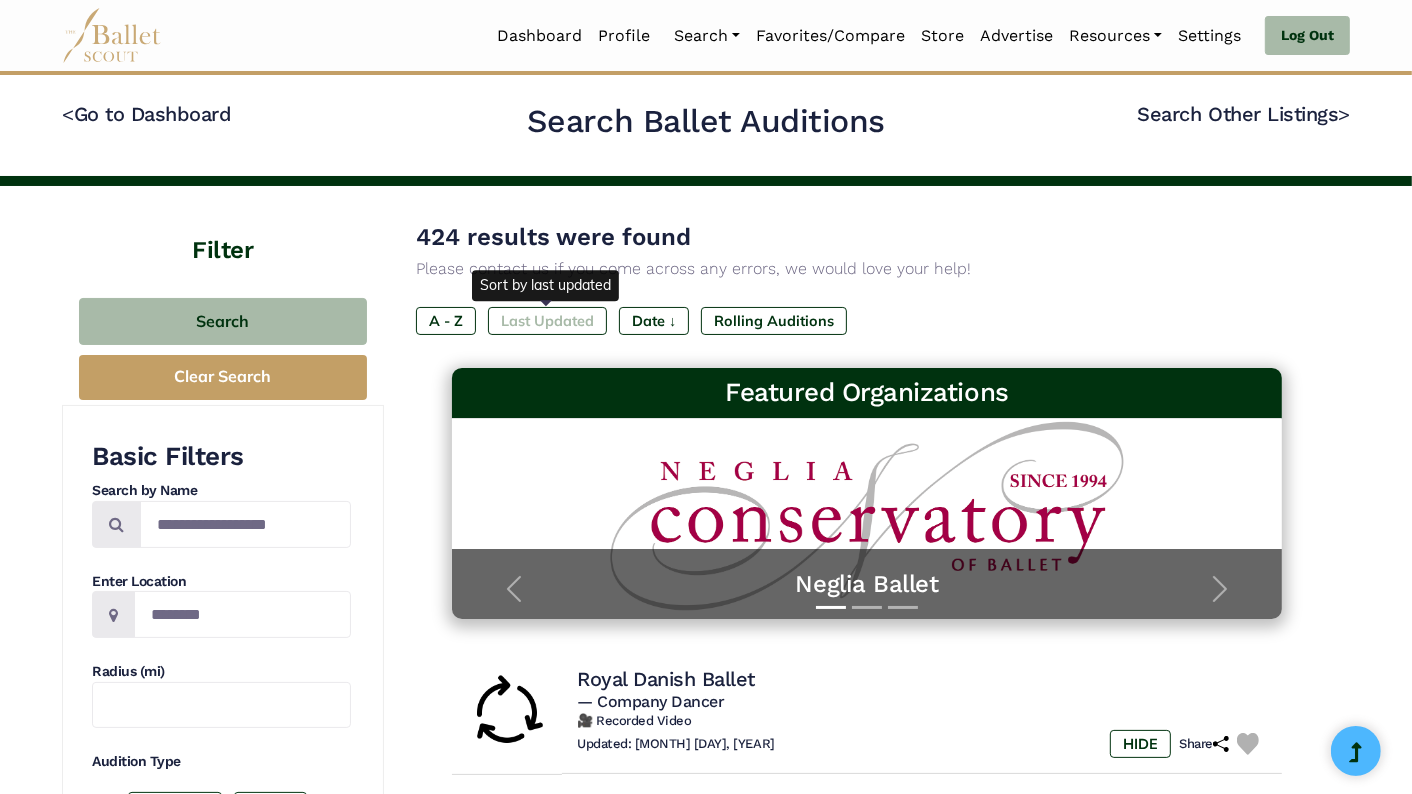 click on "Last Updated" at bounding box center [547, 321] 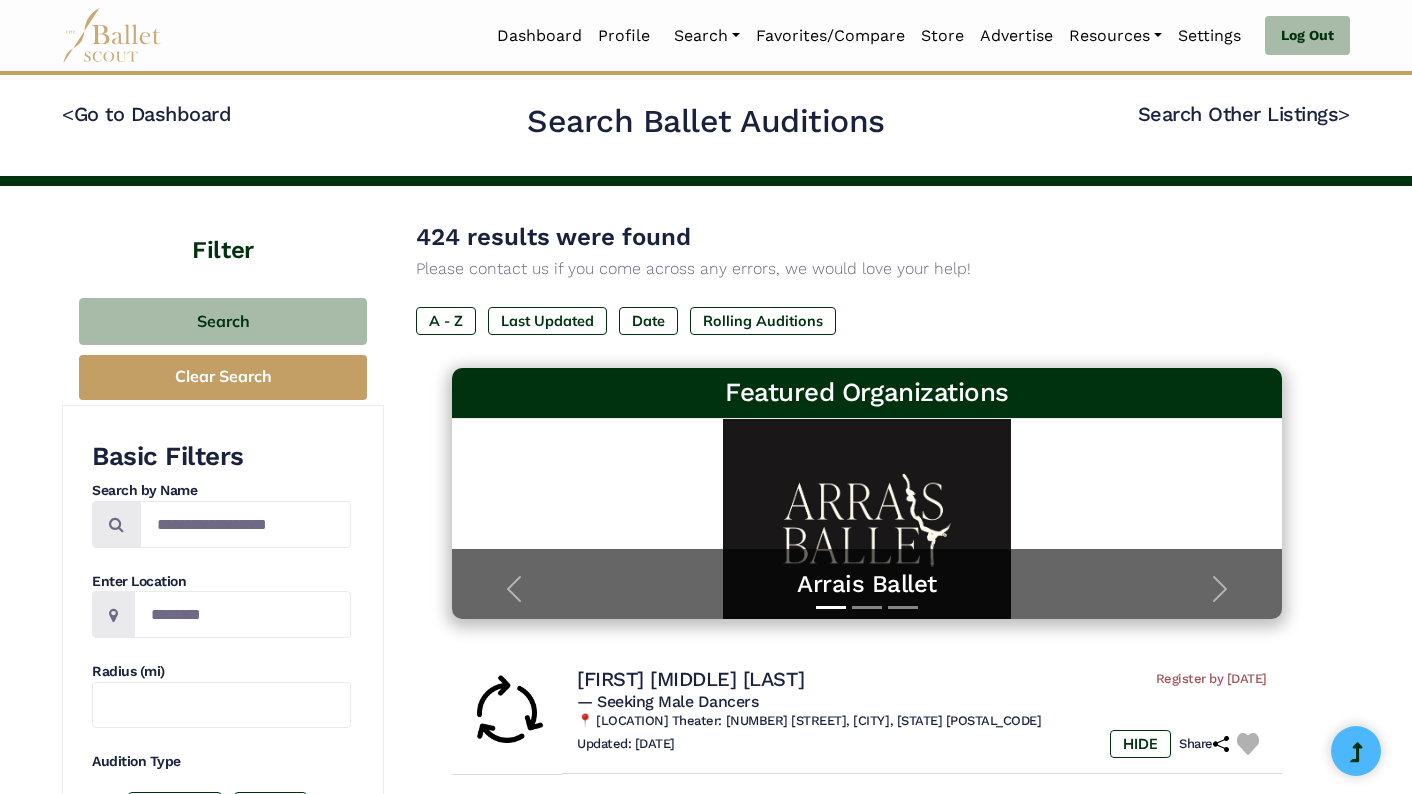 scroll, scrollTop: 0, scrollLeft: 0, axis: both 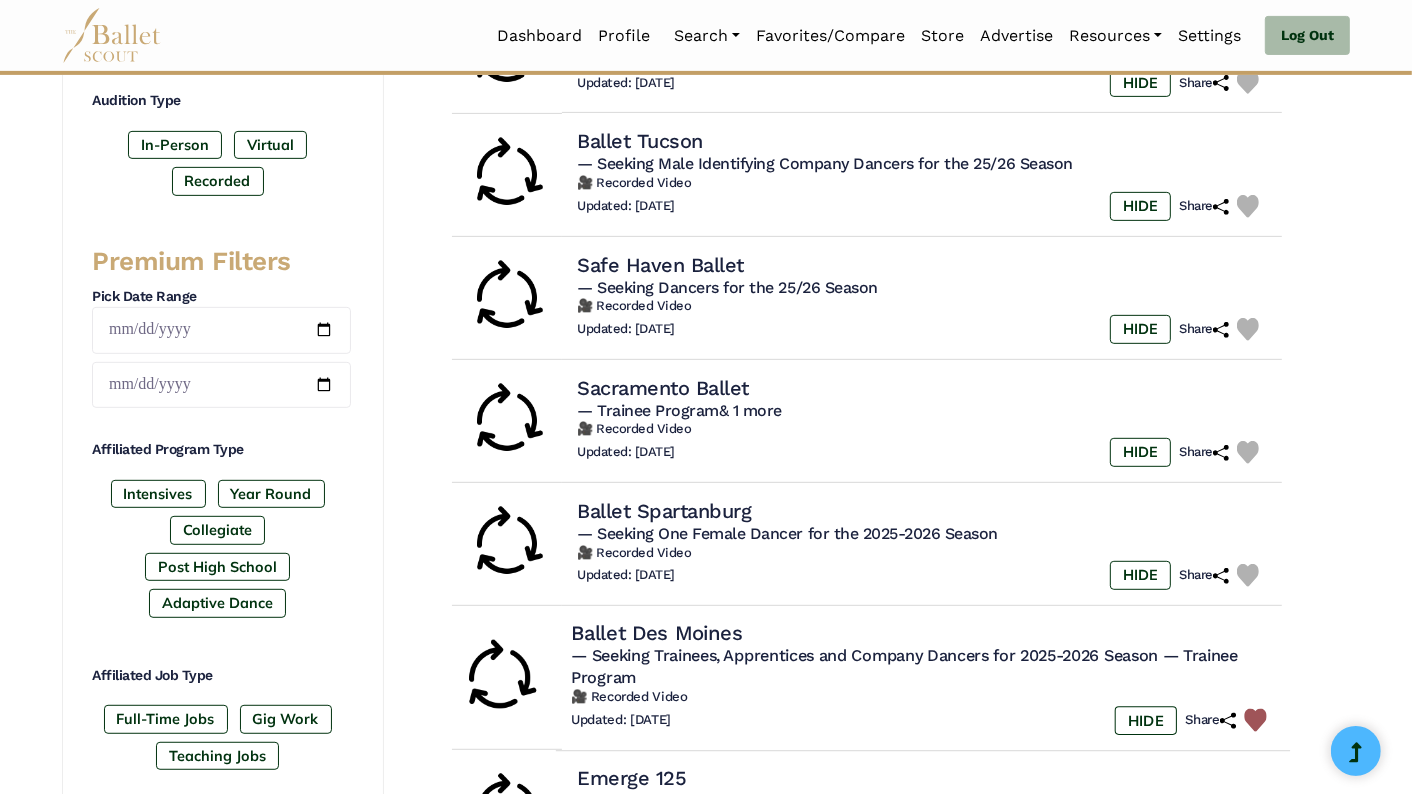 click at bounding box center [1255, 720] 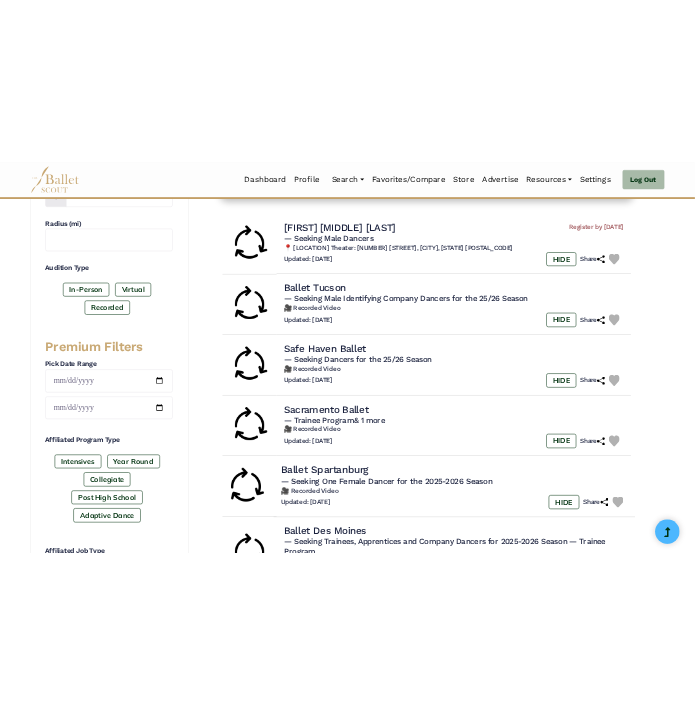 scroll, scrollTop: 546, scrollLeft: 0, axis: vertical 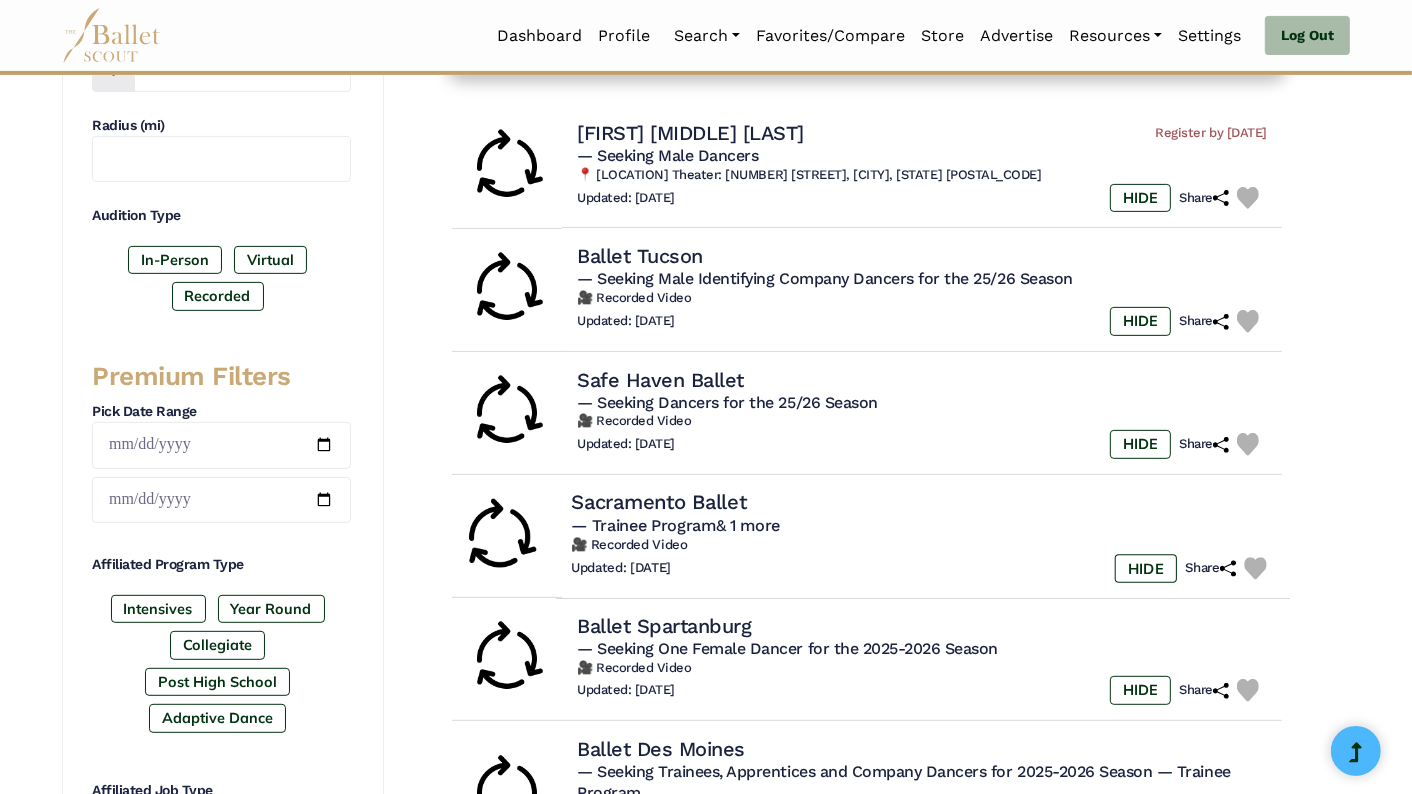 click on "Sacramento Ballet" at bounding box center (658, 502) 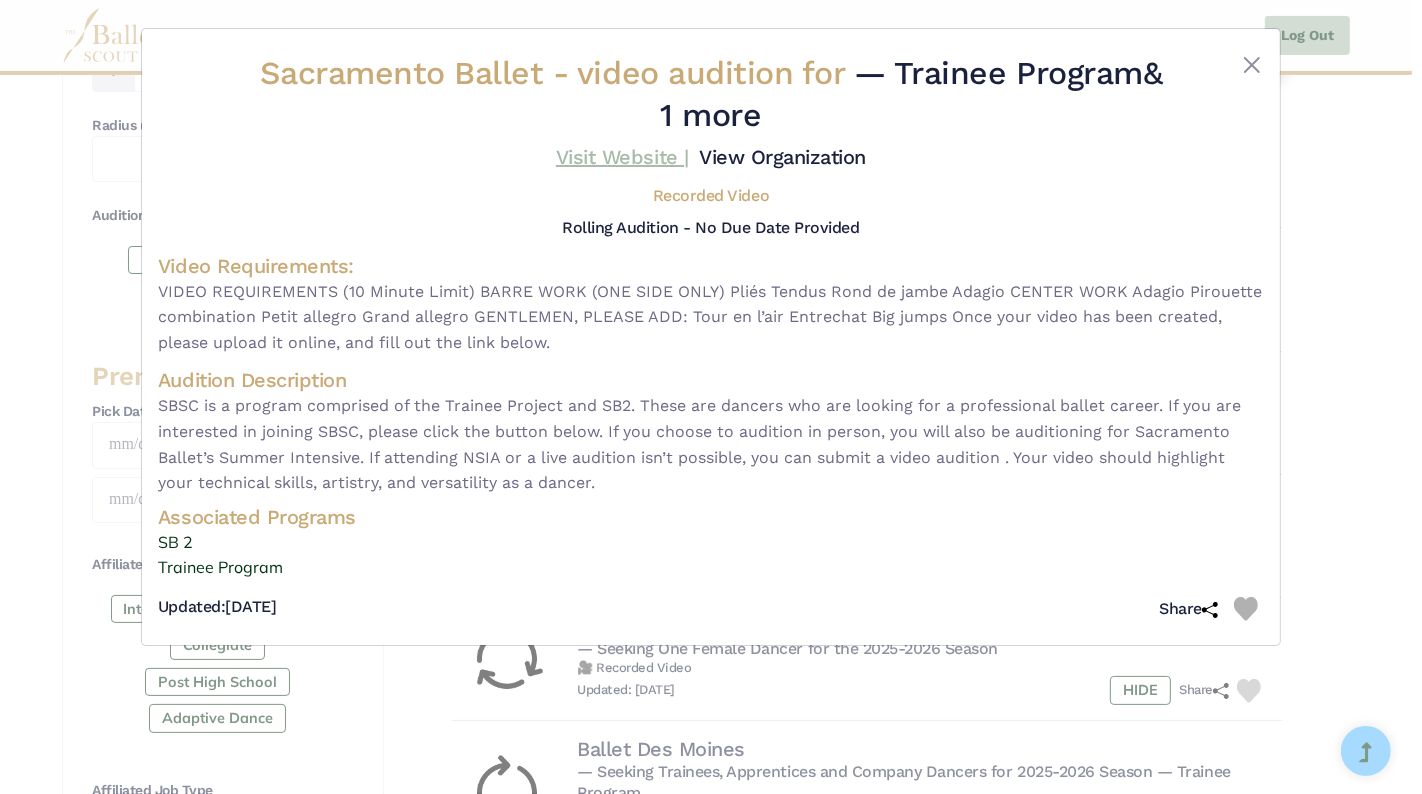 click on "Visit Website |" at bounding box center [622, 157] 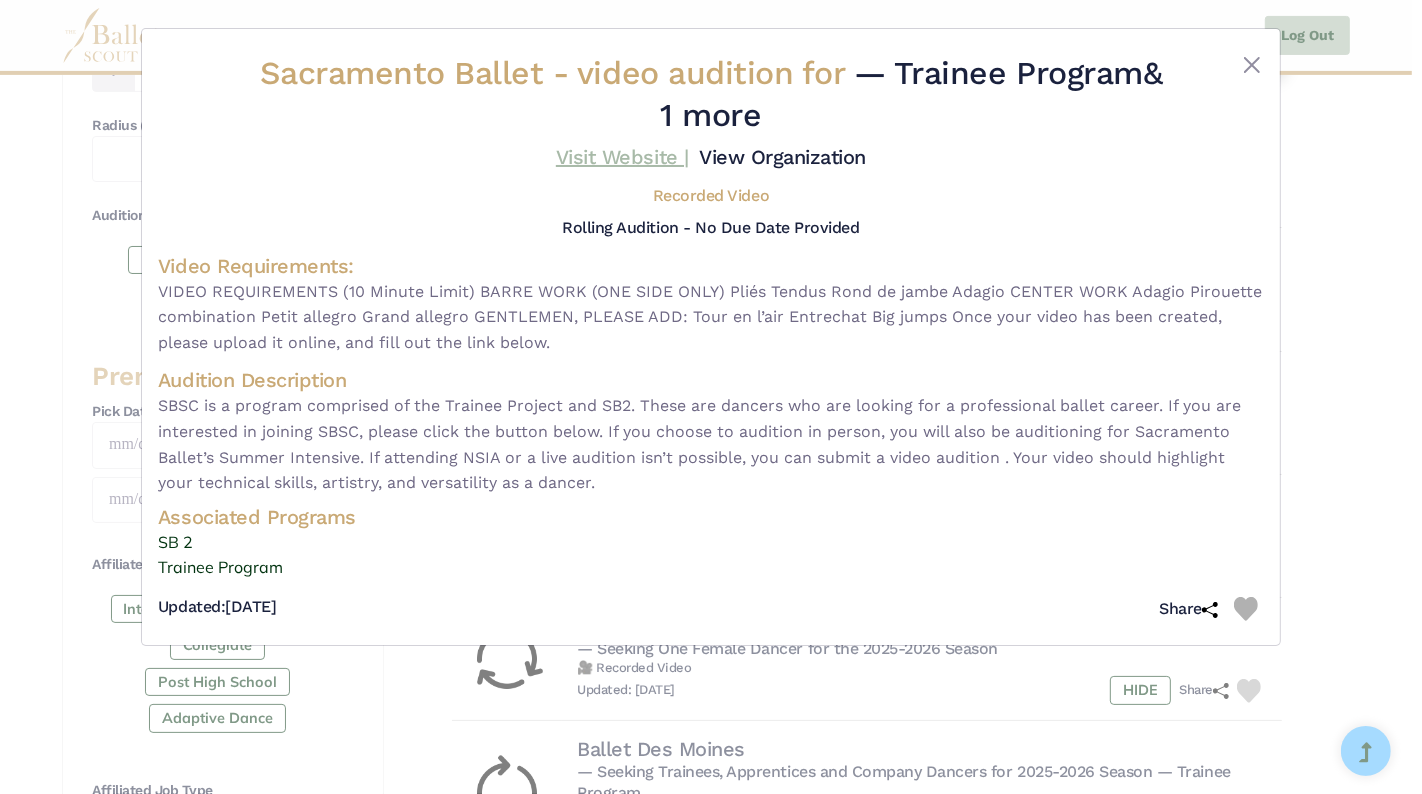 click on "Visit Website |" at bounding box center (622, 157) 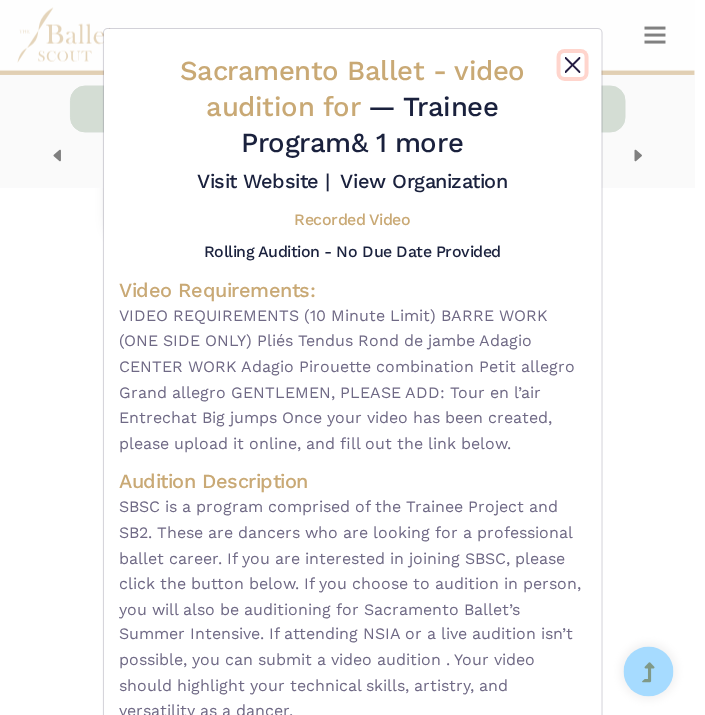 click at bounding box center (573, 65) 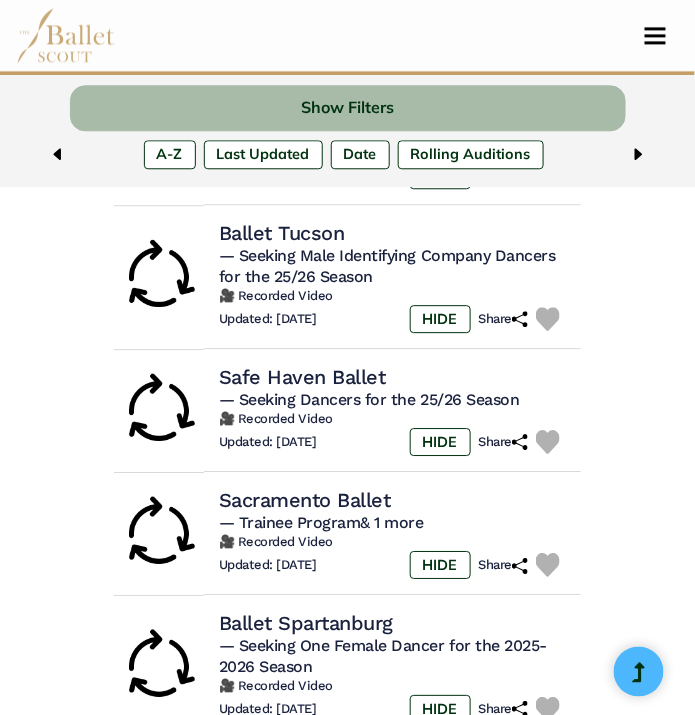 scroll, scrollTop: 868, scrollLeft: 0, axis: vertical 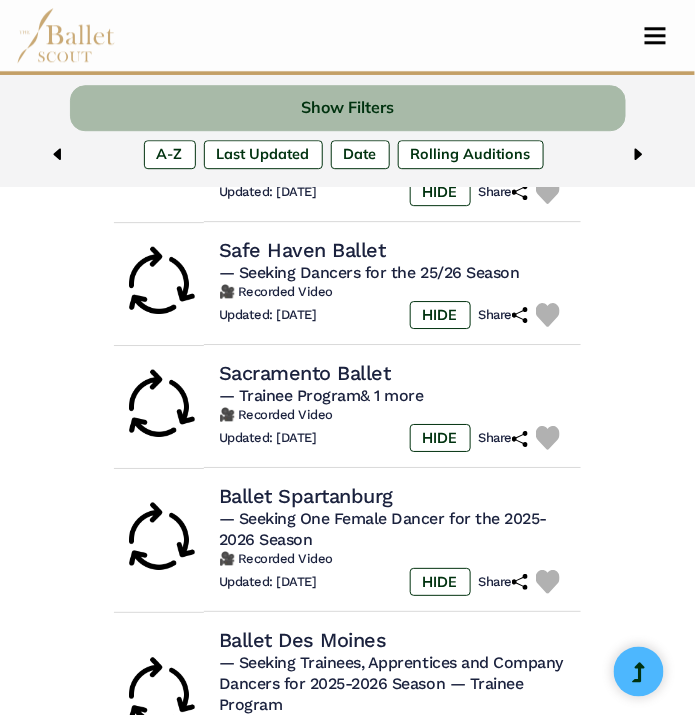 click at bounding box center [548, 438] 